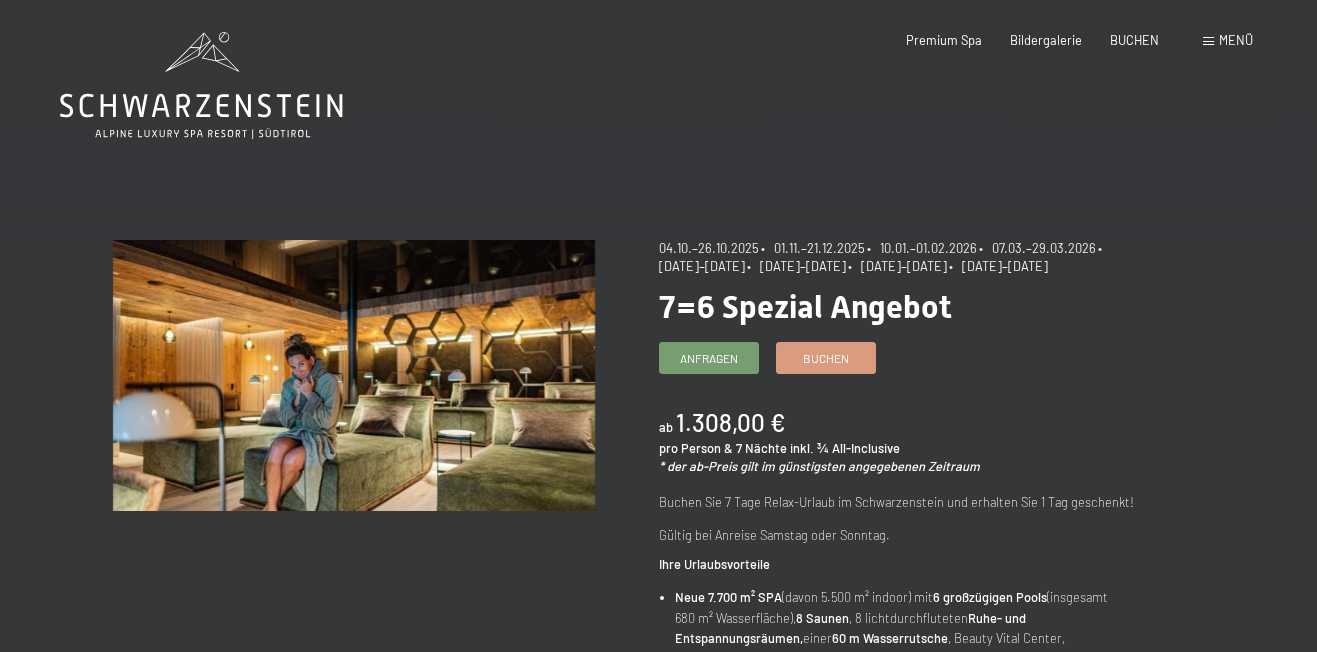 scroll, scrollTop: 0, scrollLeft: 0, axis: both 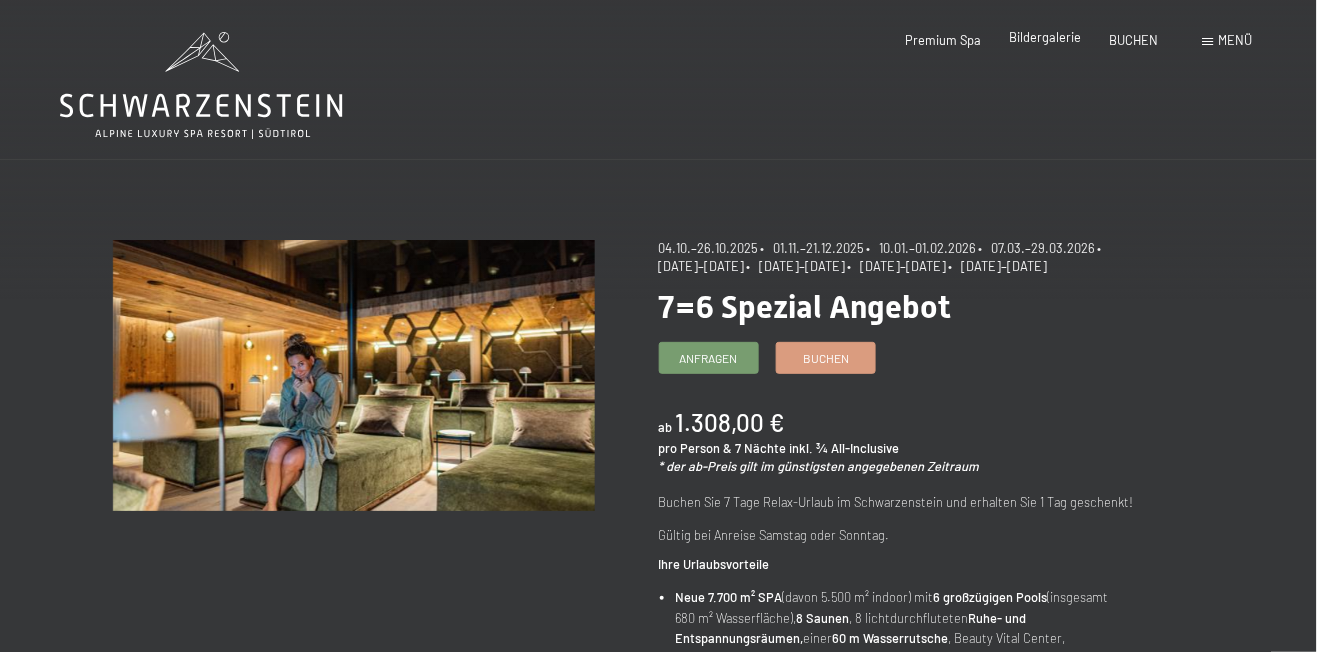 click on "Bildergalerie" at bounding box center (1046, 37) 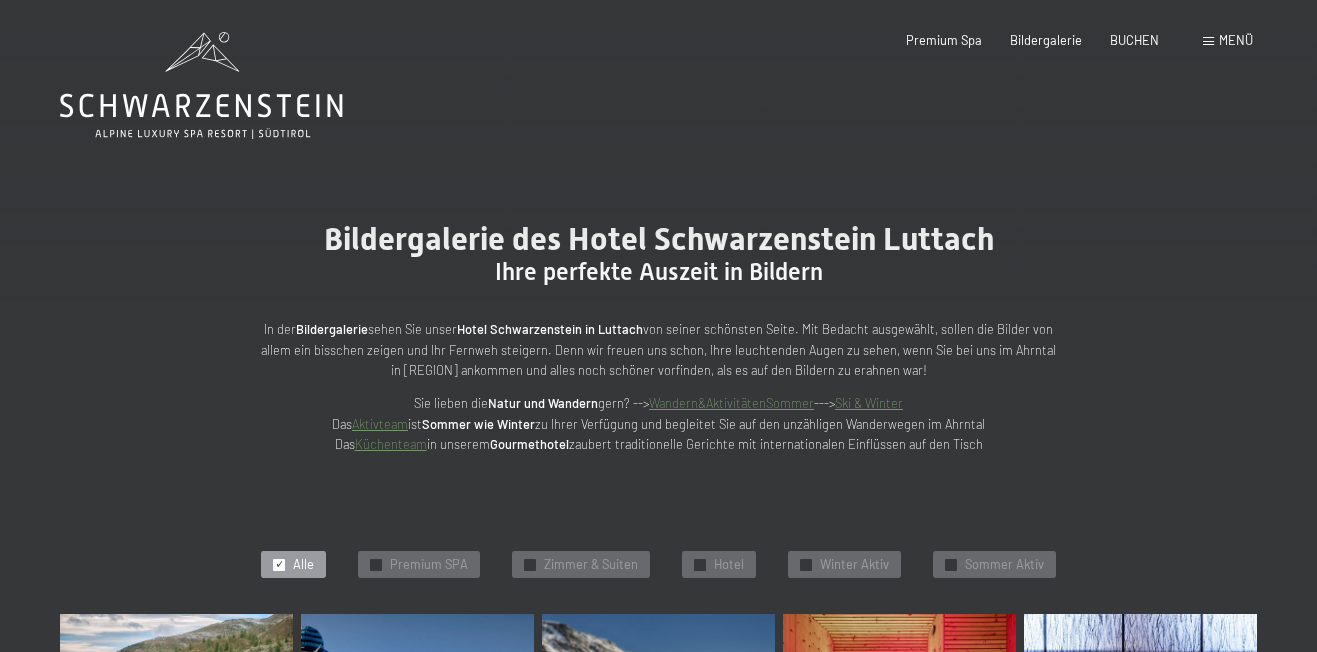 scroll, scrollTop: 0, scrollLeft: 0, axis: both 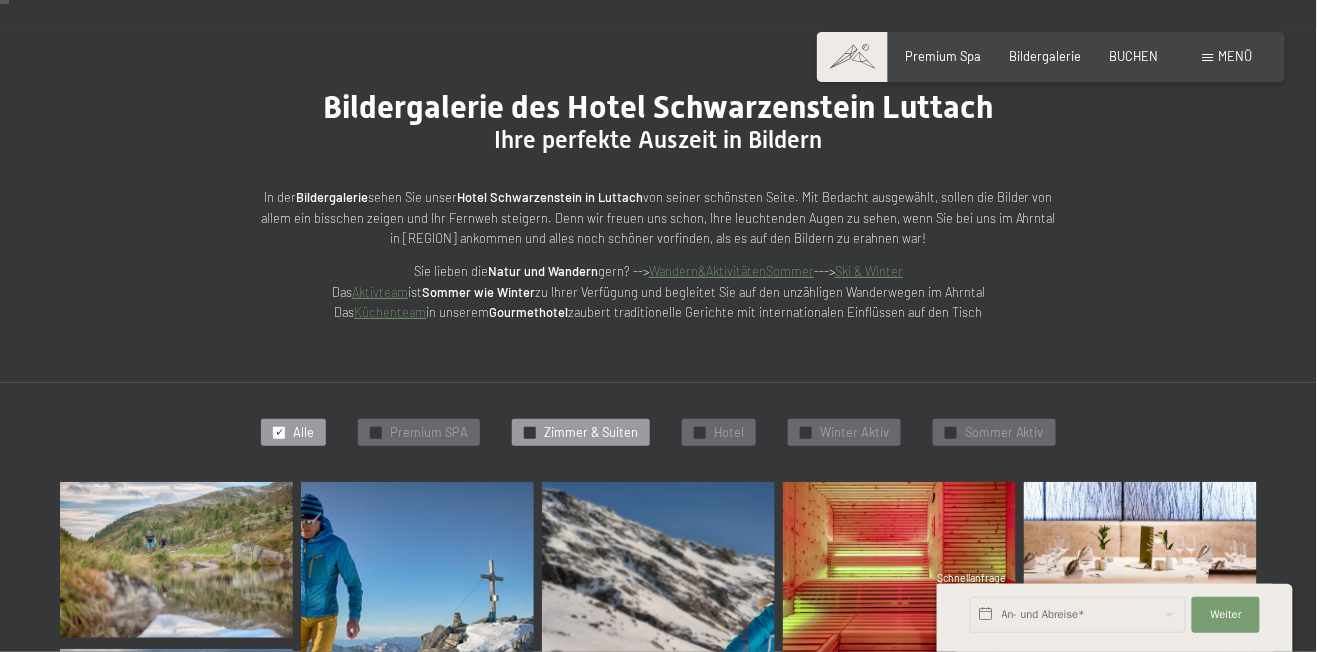 click on "Zimmer & Suiten" at bounding box center [591, 433] 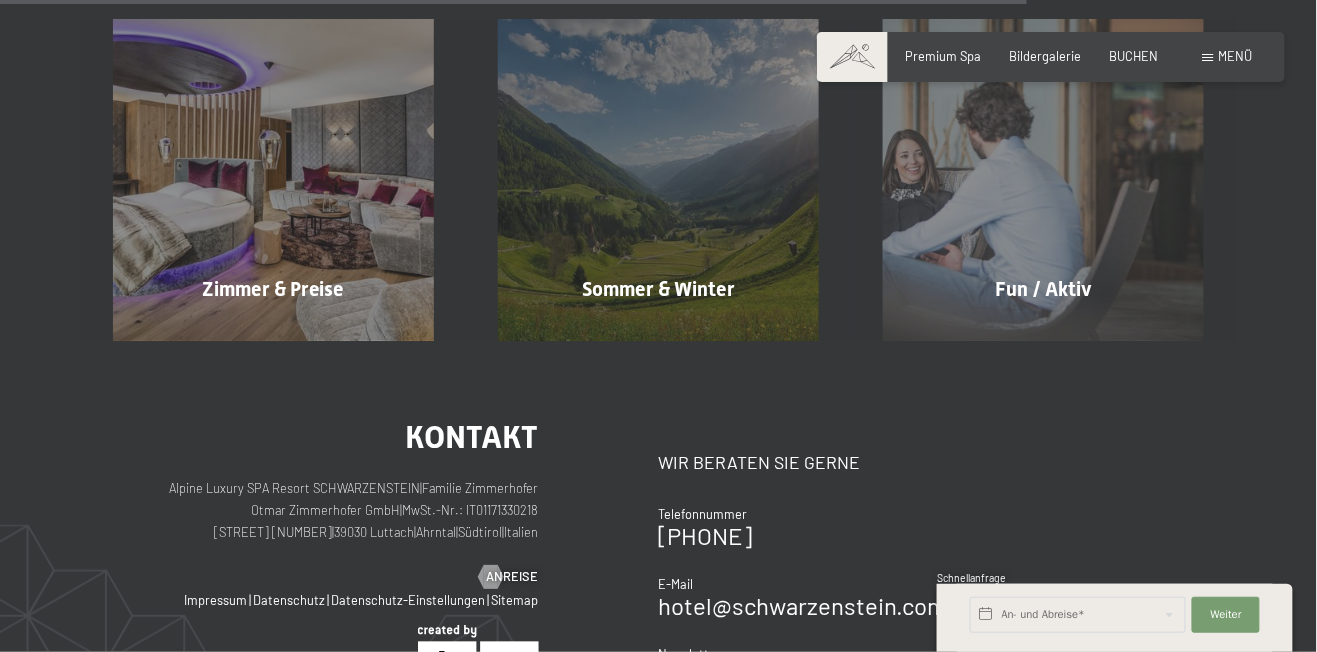 scroll, scrollTop: 1631, scrollLeft: 0, axis: vertical 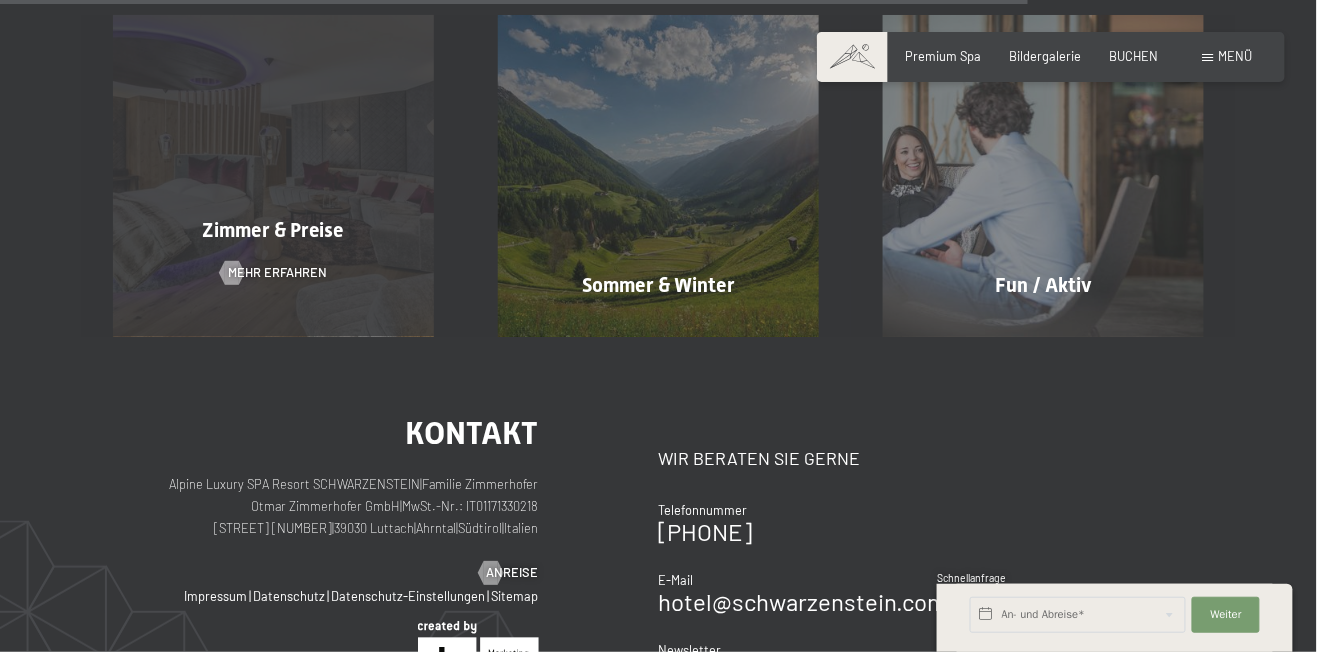 click on "Zimmer & Preise           Mehr erfahren" at bounding box center (273, 175) 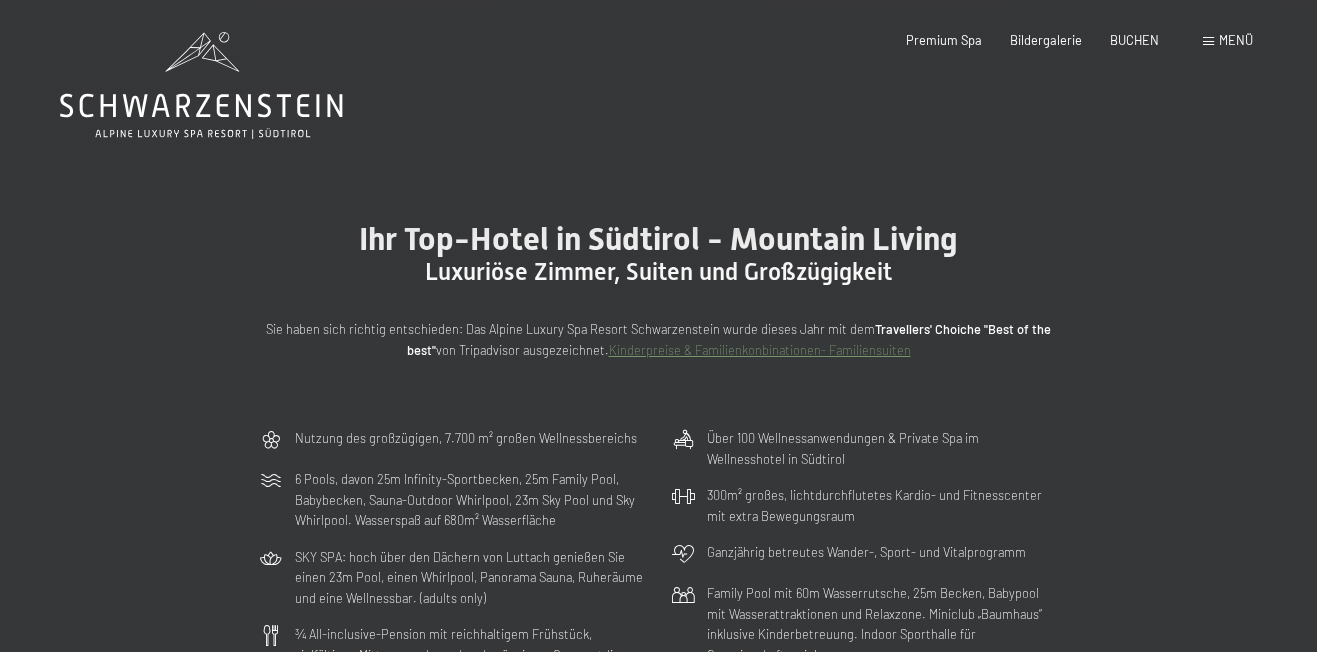 scroll, scrollTop: 0, scrollLeft: 0, axis: both 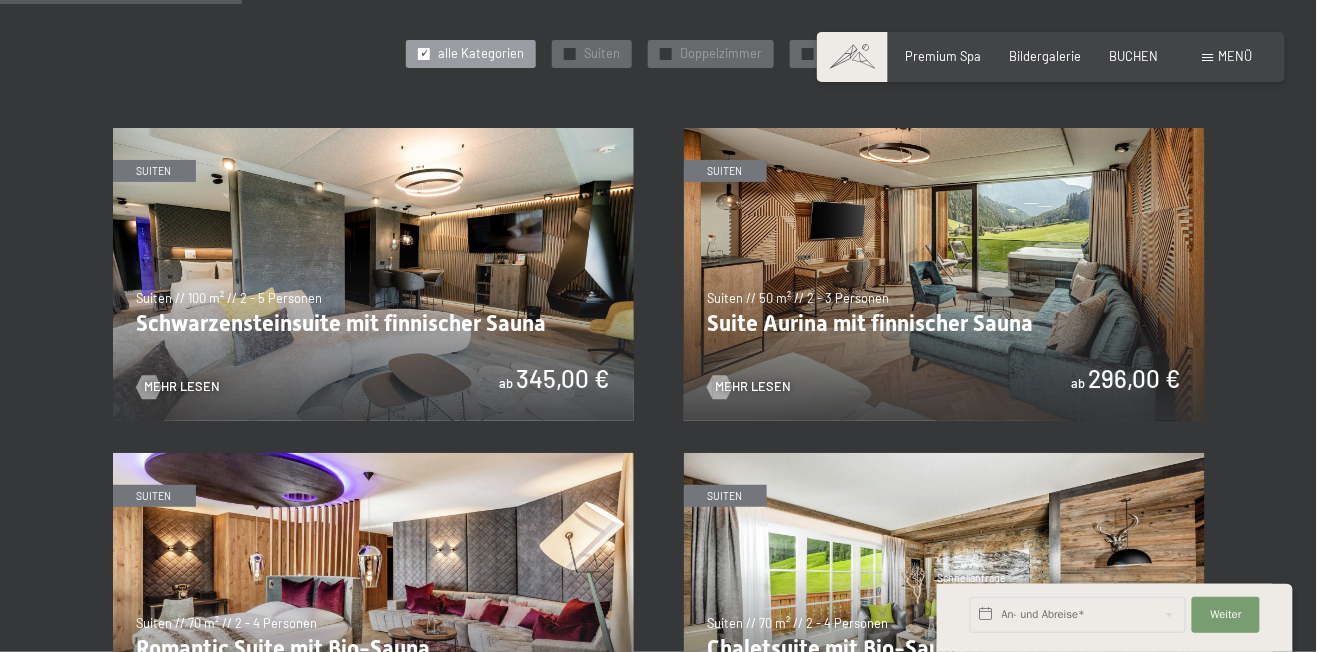 click at bounding box center (944, 274) 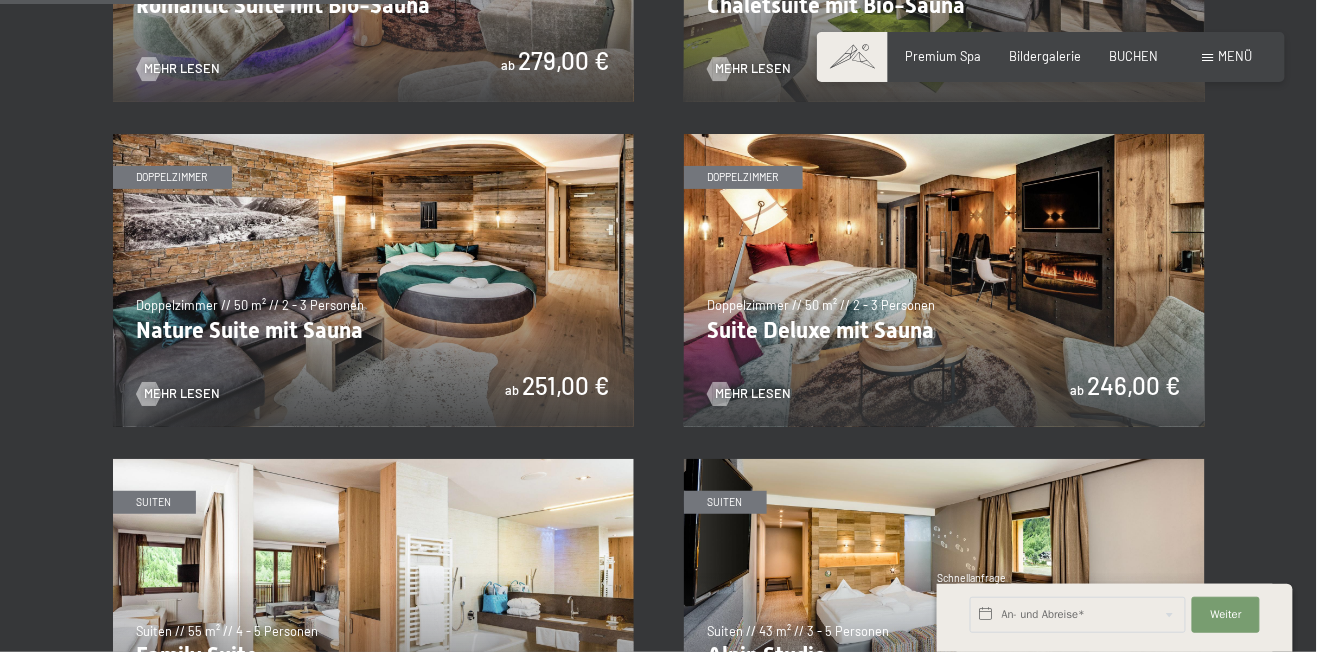 scroll, scrollTop: 1584, scrollLeft: 0, axis: vertical 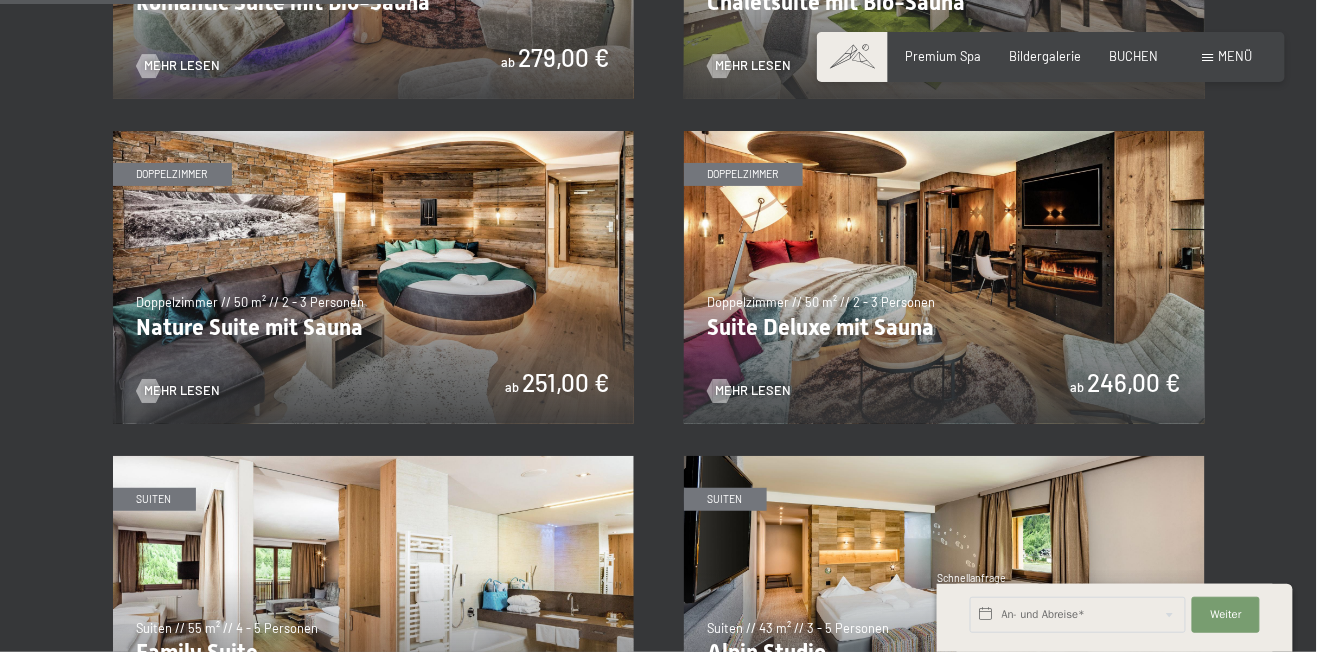 click at bounding box center [944, 277] 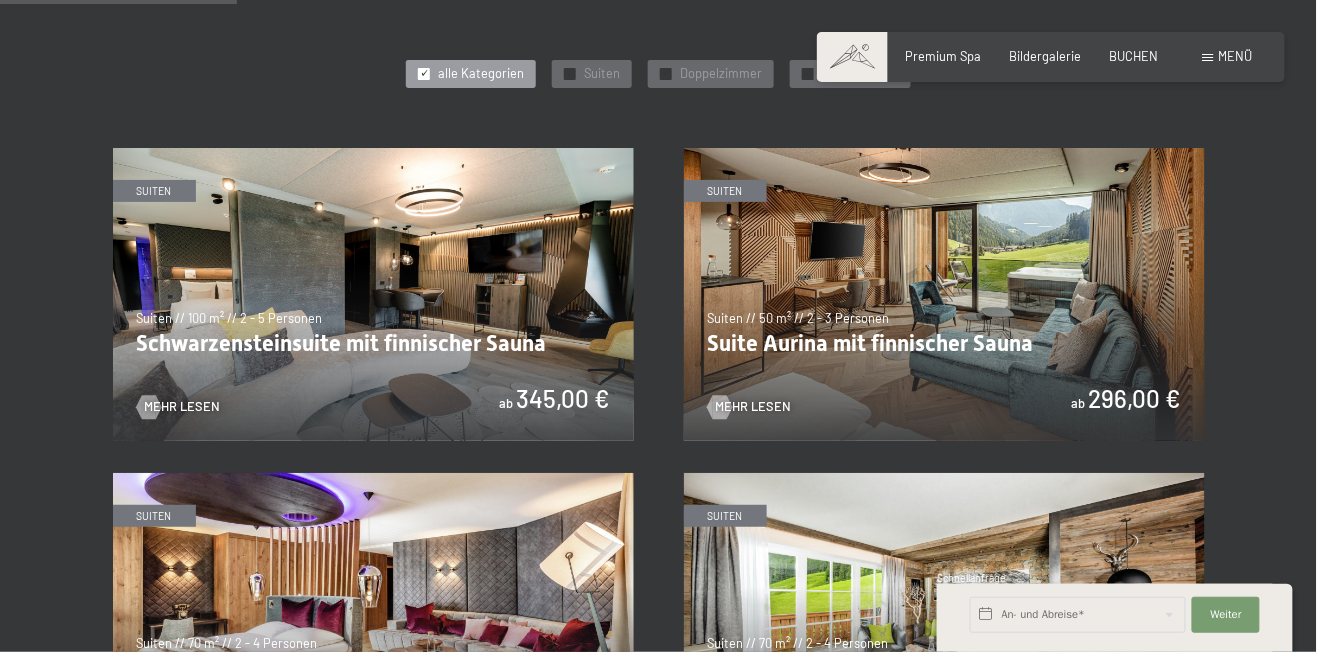 scroll, scrollTop: 917, scrollLeft: 0, axis: vertical 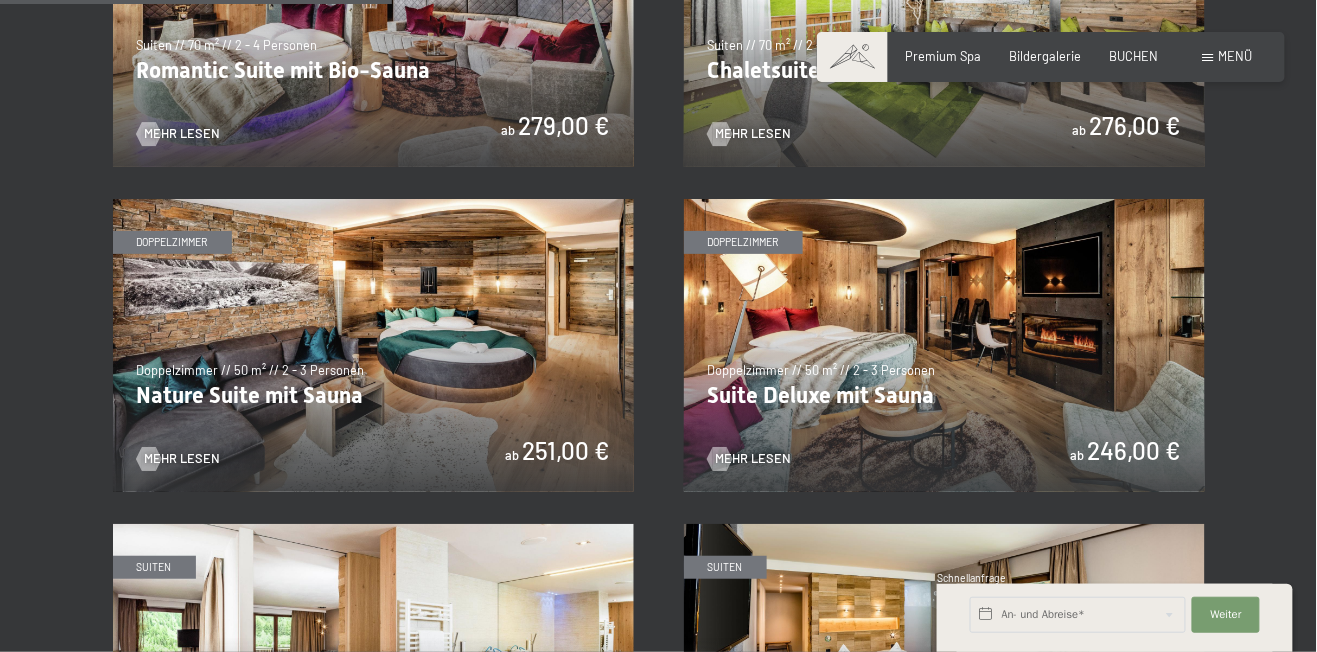 click at bounding box center (423, 345) 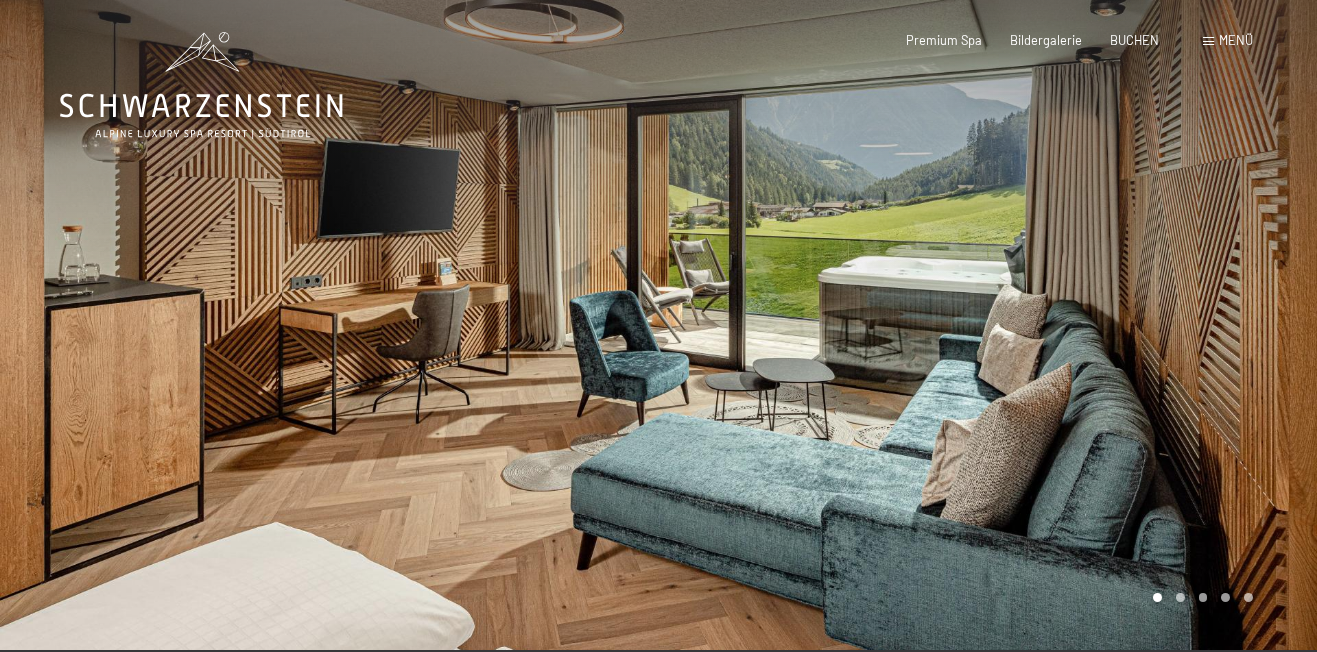 scroll, scrollTop: 0, scrollLeft: 0, axis: both 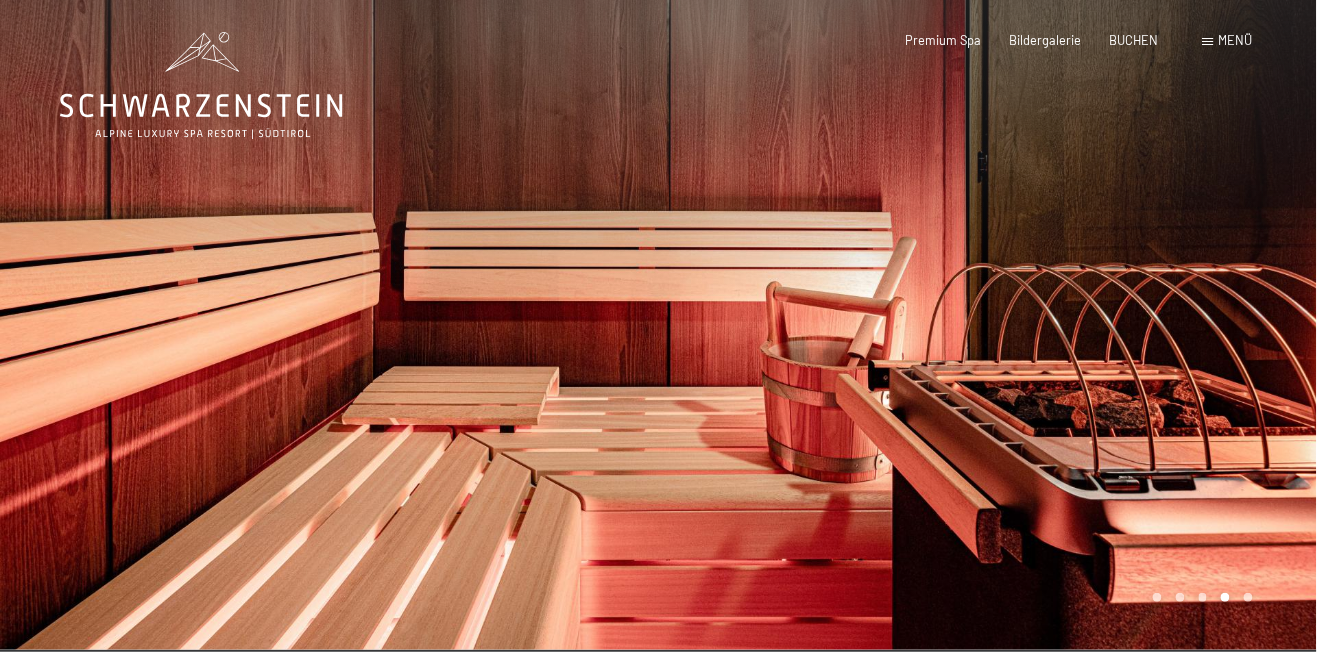 click at bounding box center (988, 325) 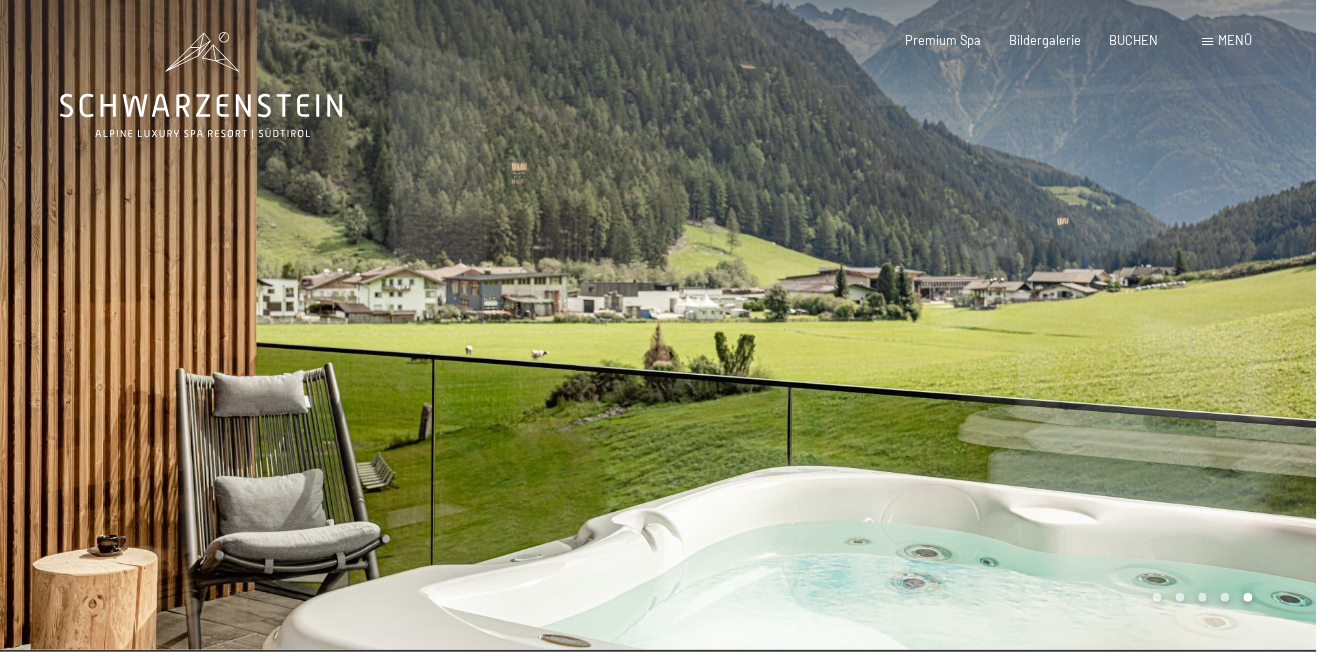 click at bounding box center [988, 325] 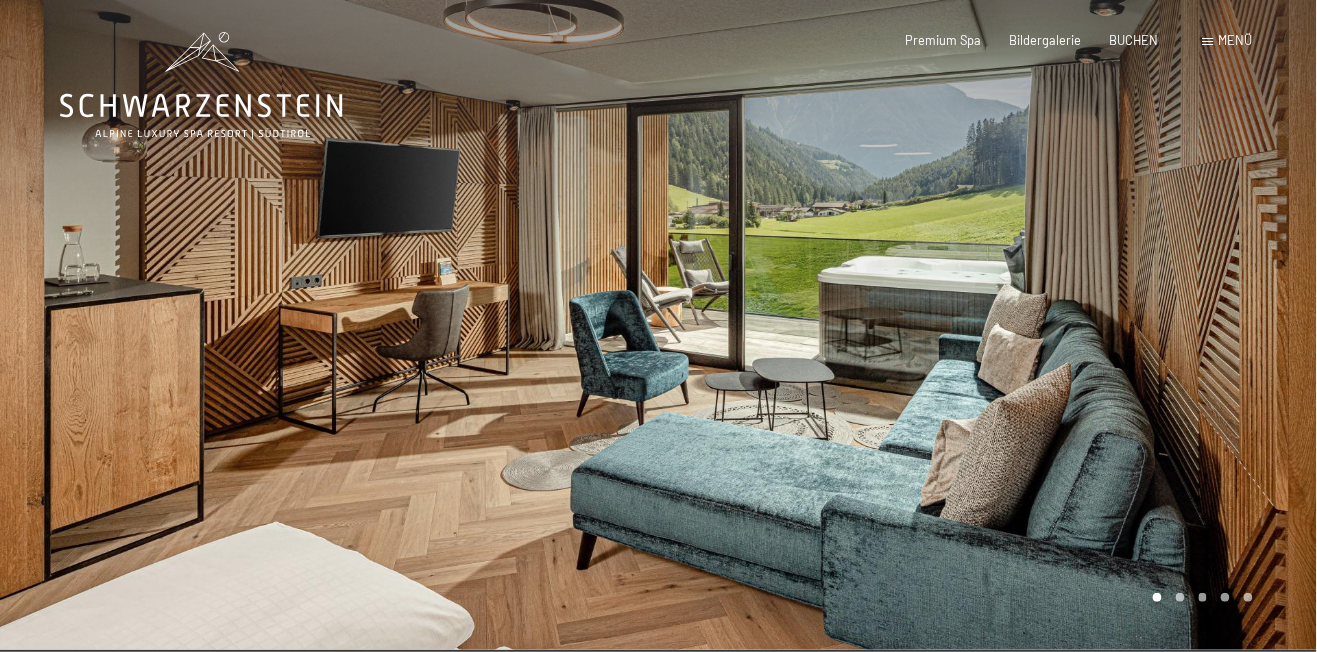 click at bounding box center (988, 325) 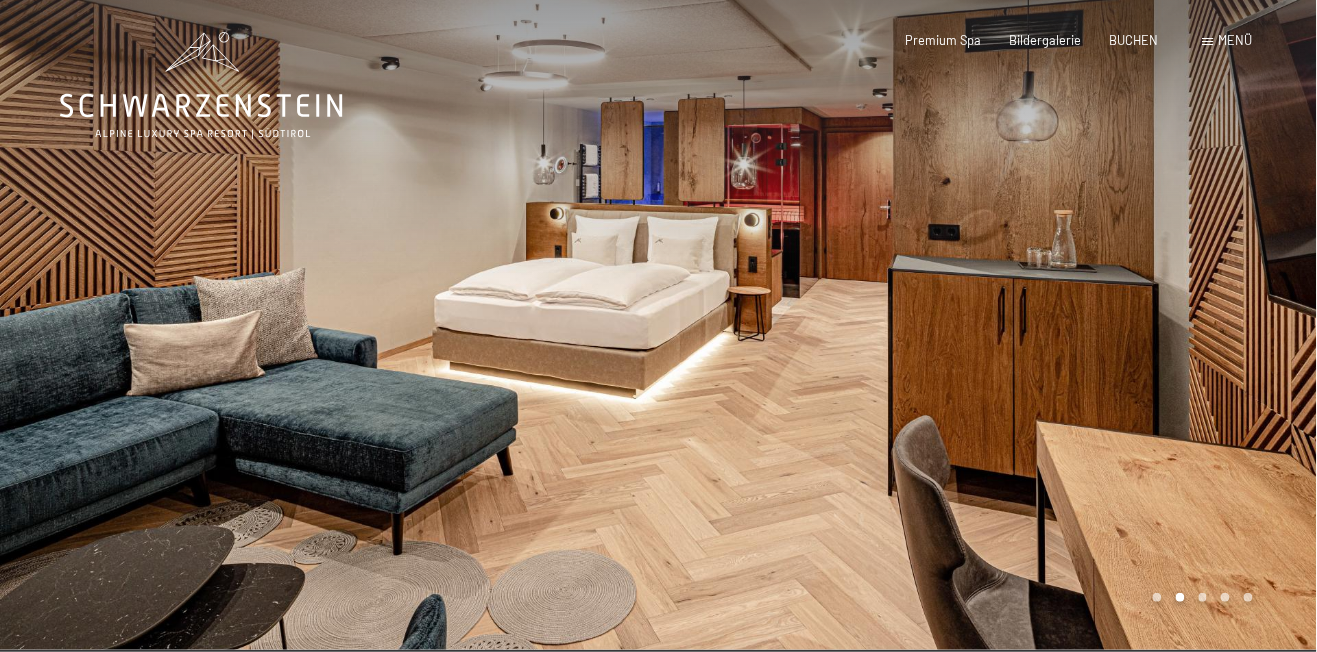 click at bounding box center (988, 325) 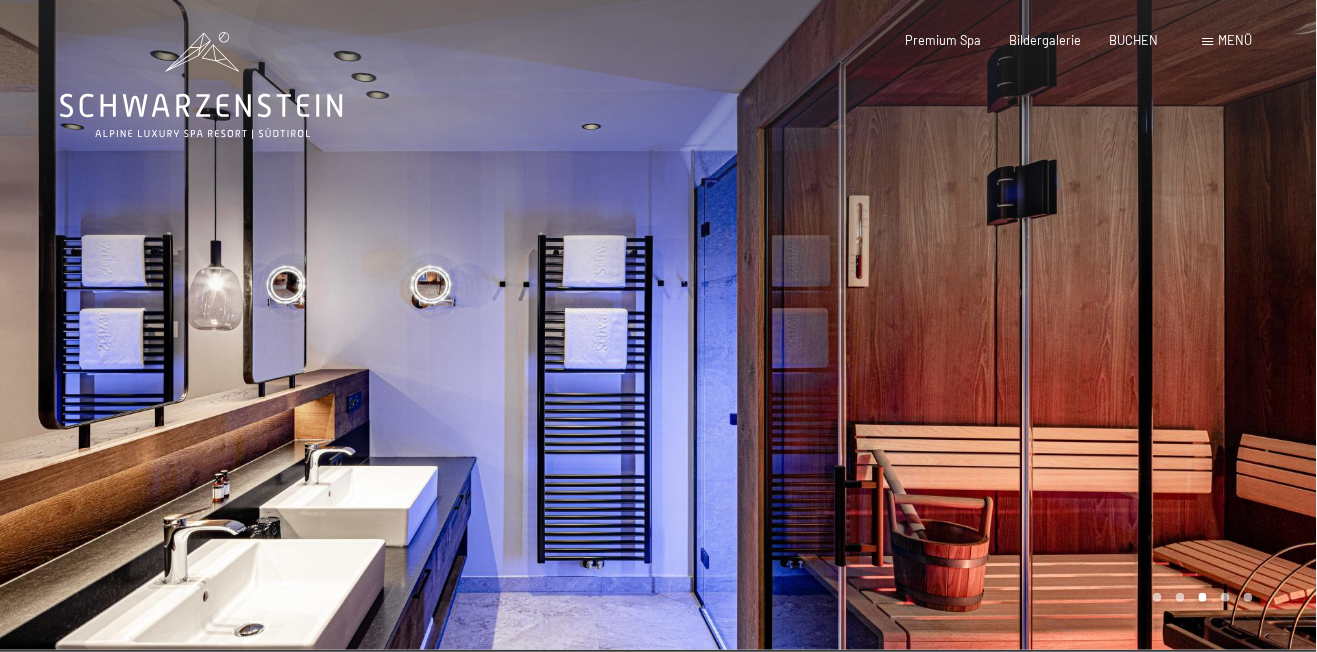 click at bounding box center [988, 325] 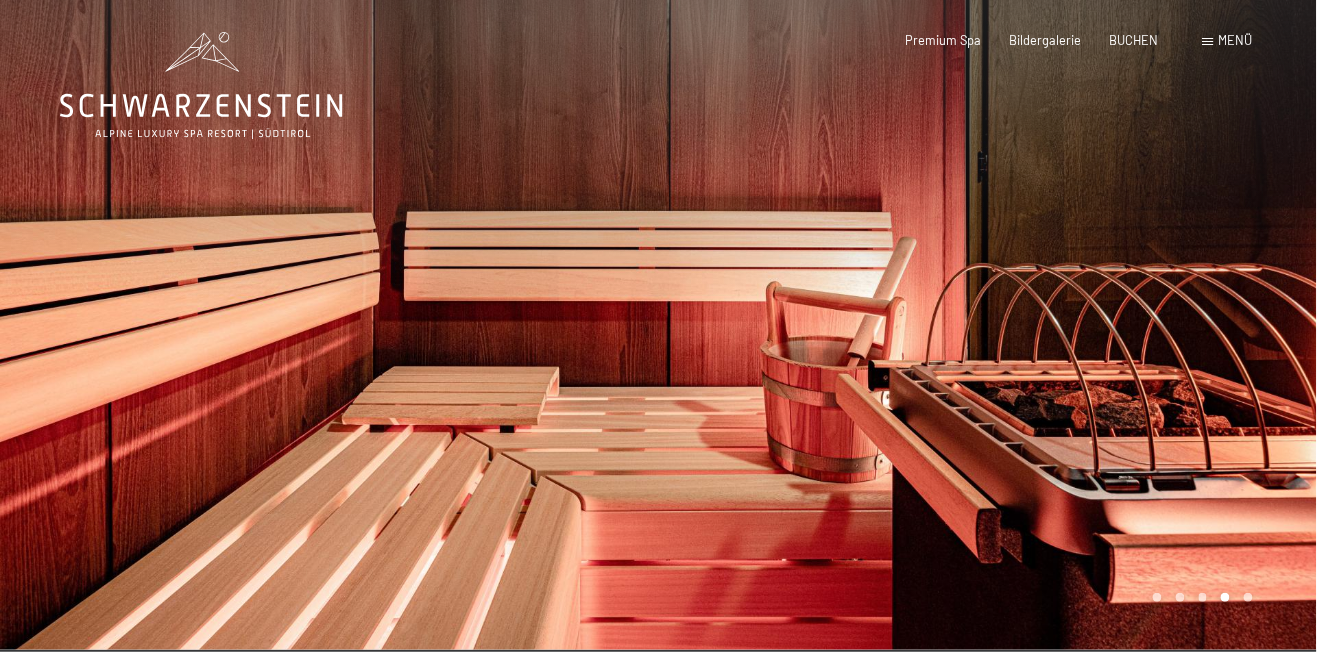 click at bounding box center [988, 325] 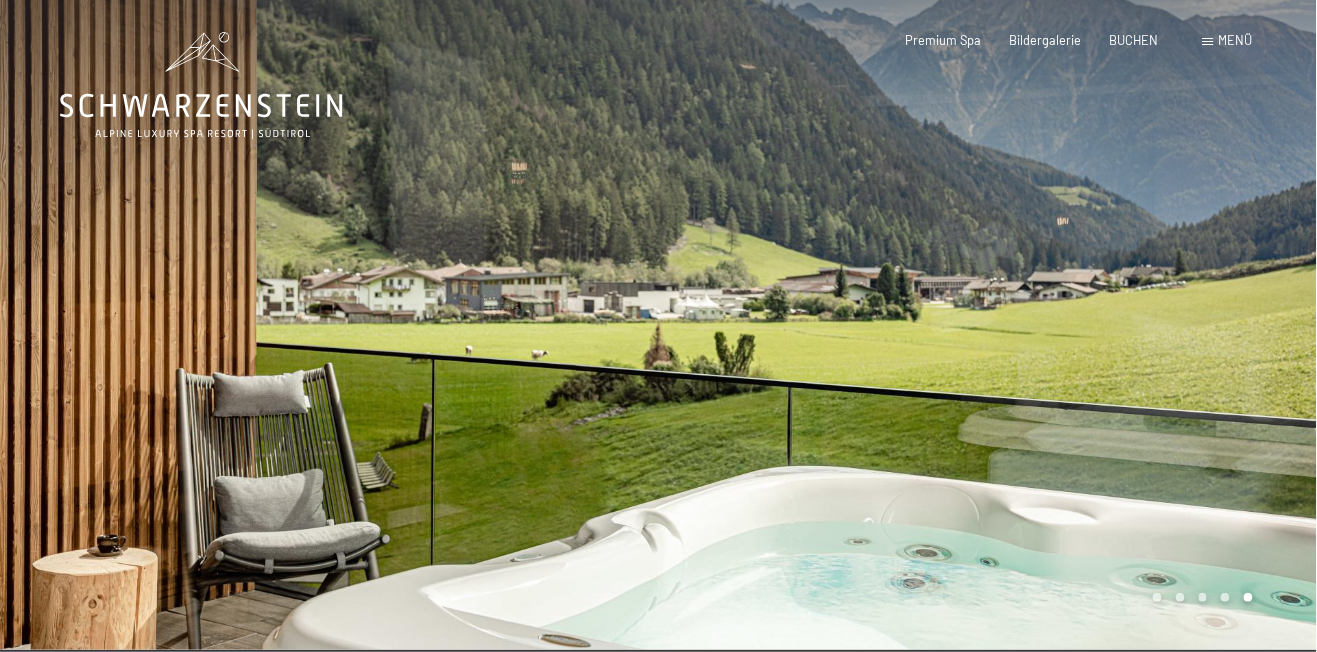click at bounding box center [988, 325] 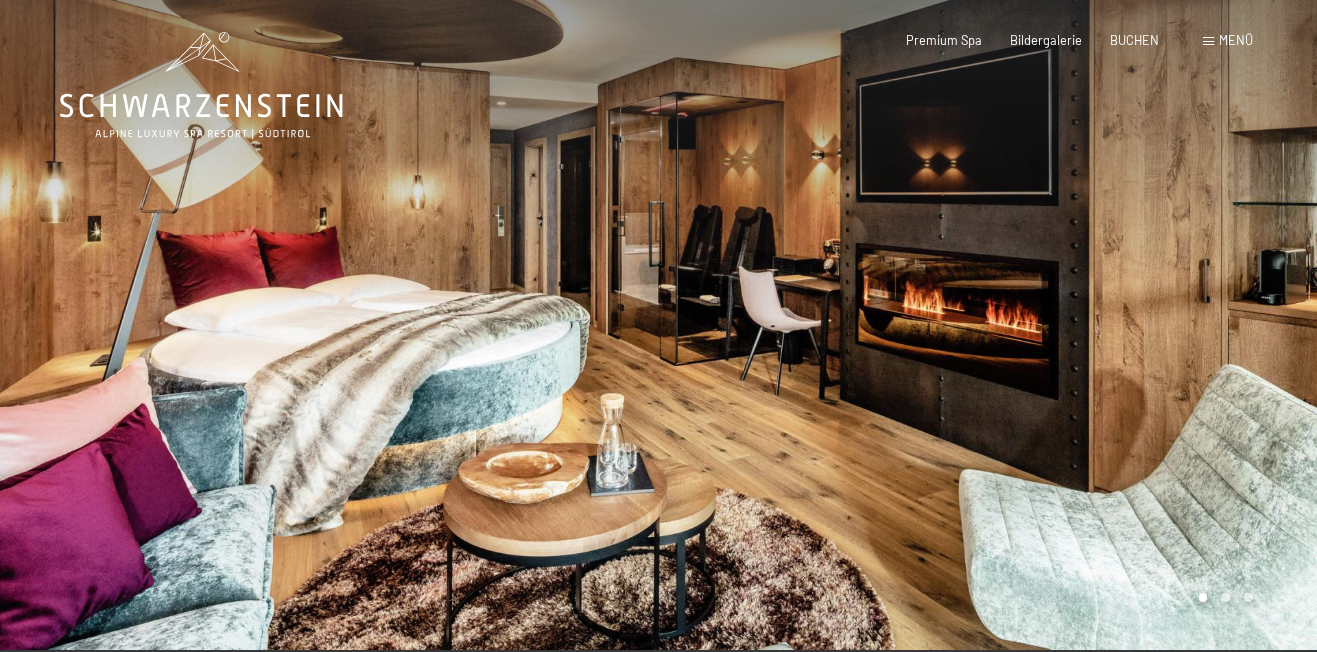 scroll, scrollTop: 0, scrollLeft: 0, axis: both 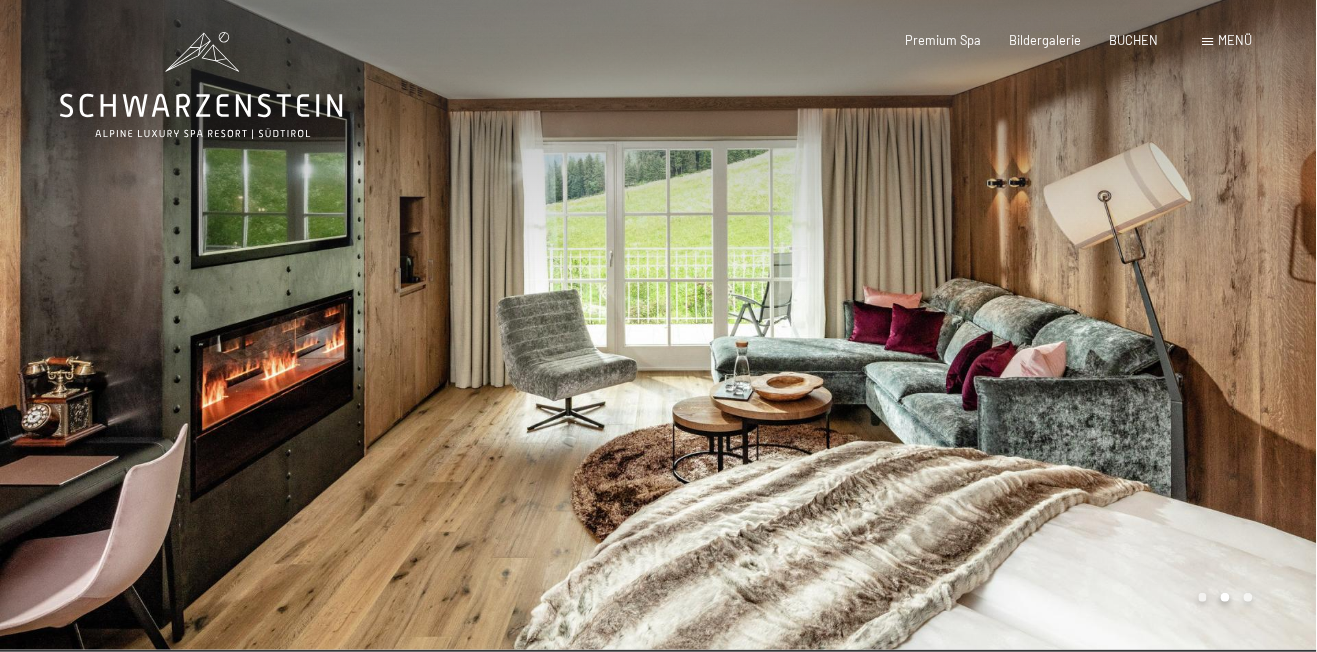 click at bounding box center [988, 325] 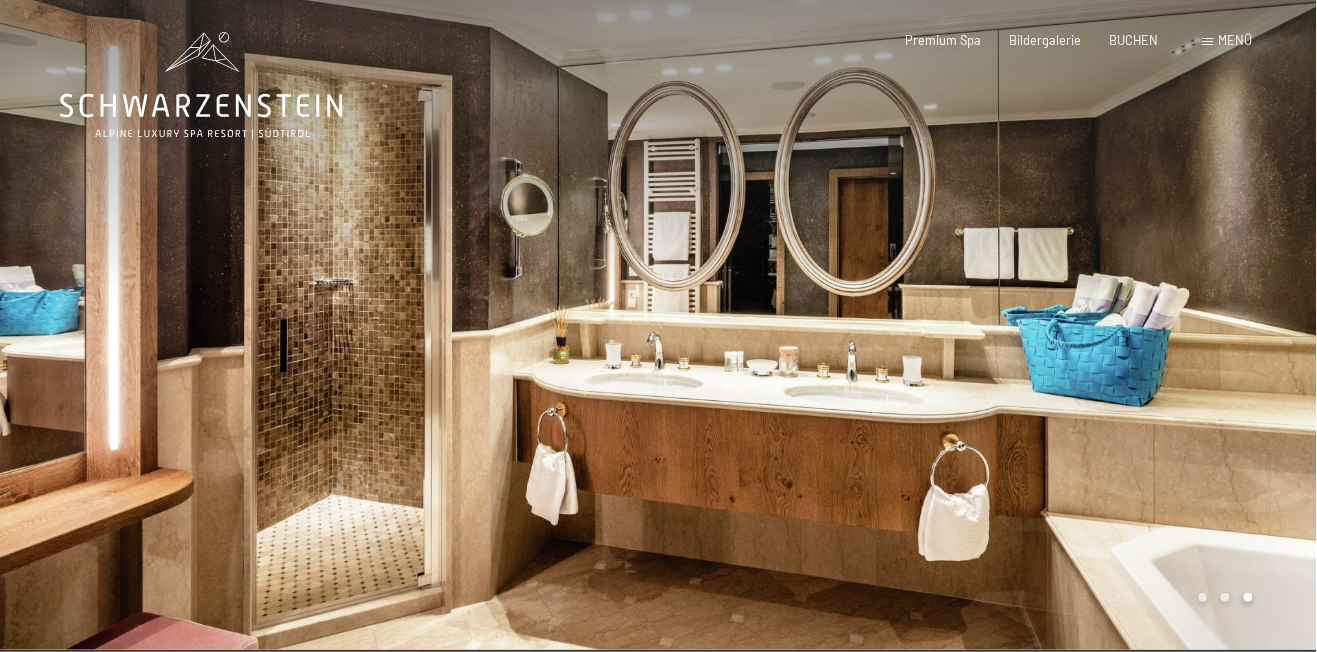 click at bounding box center (988, 325) 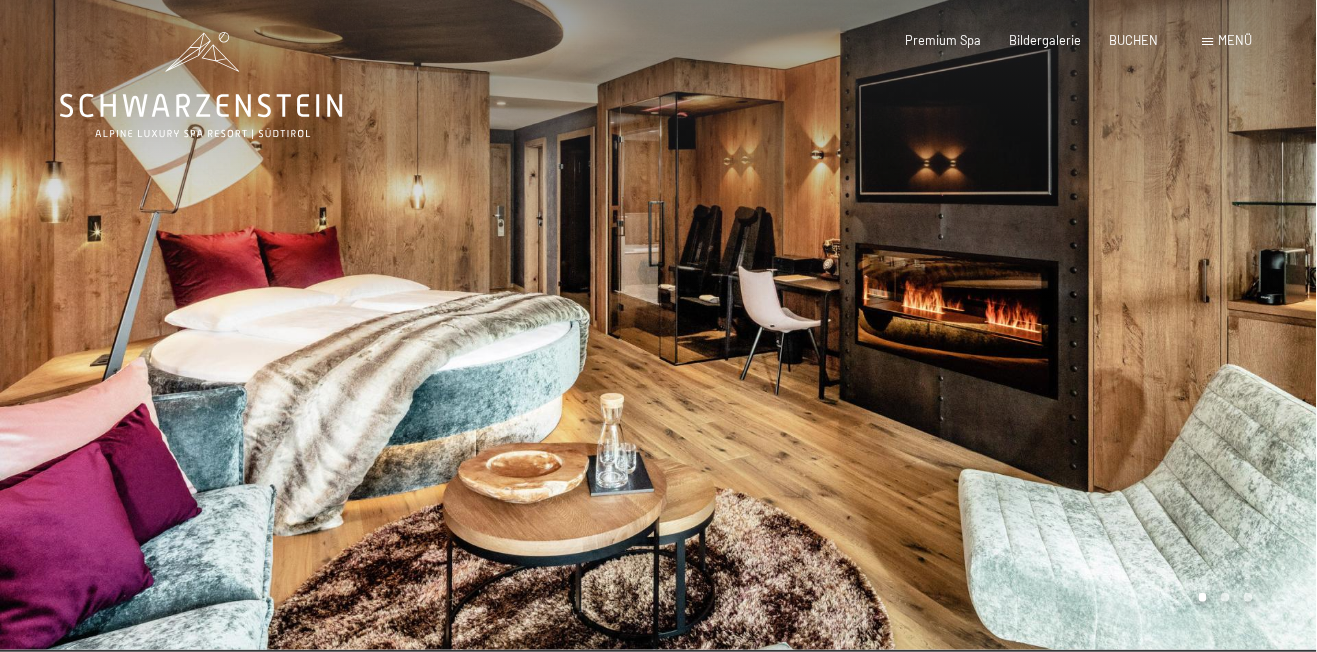 click at bounding box center (988, 325) 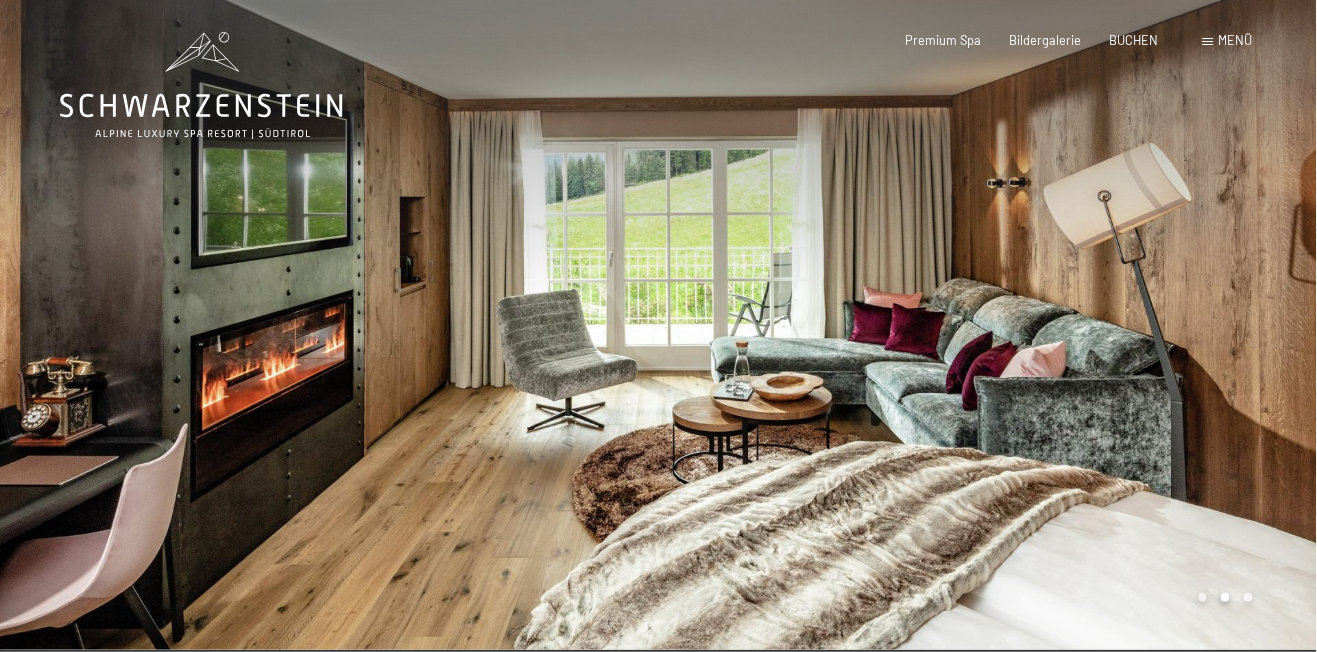 click at bounding box center (988, 325) 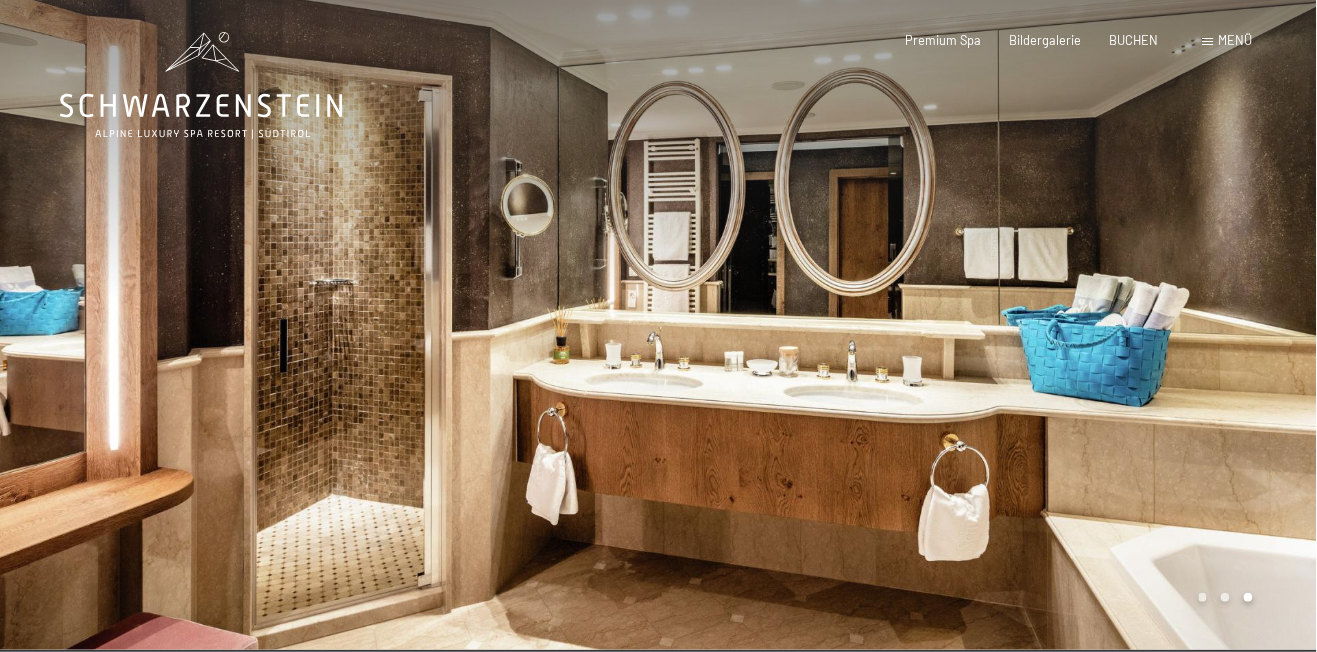click at bounding box center [988, 325] 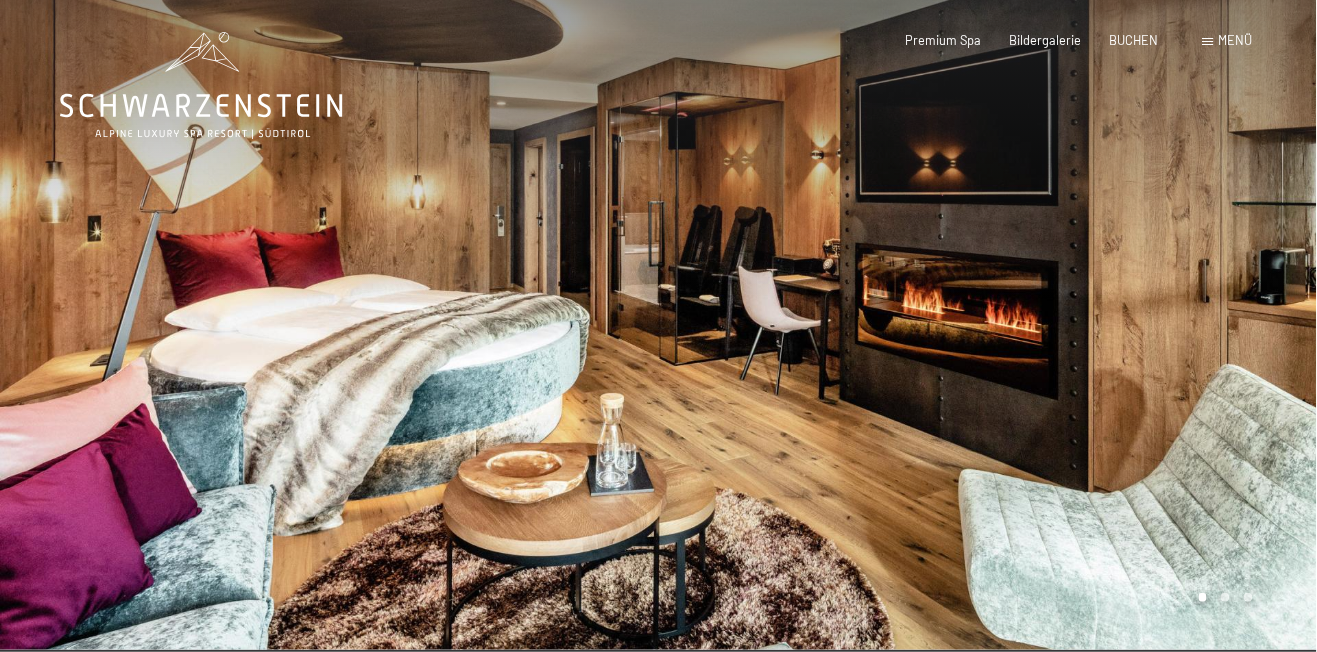 click at bounding box center [988, 325] 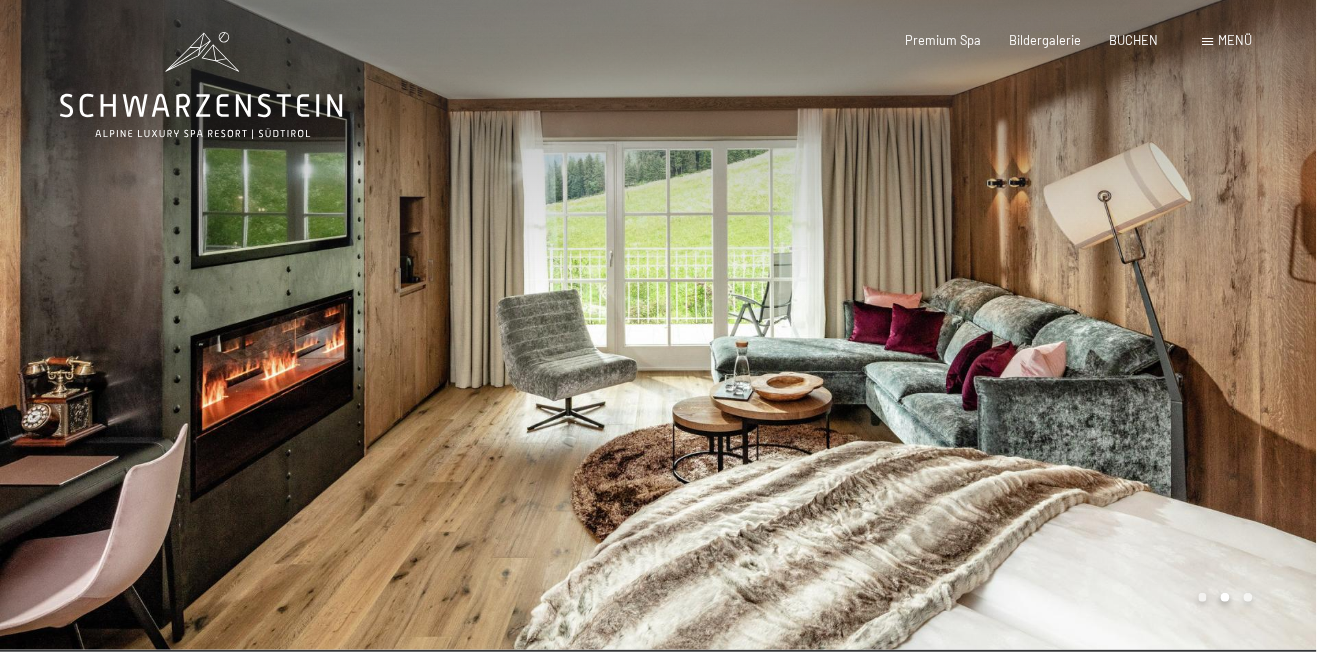 click at bounding box center (988, 325) 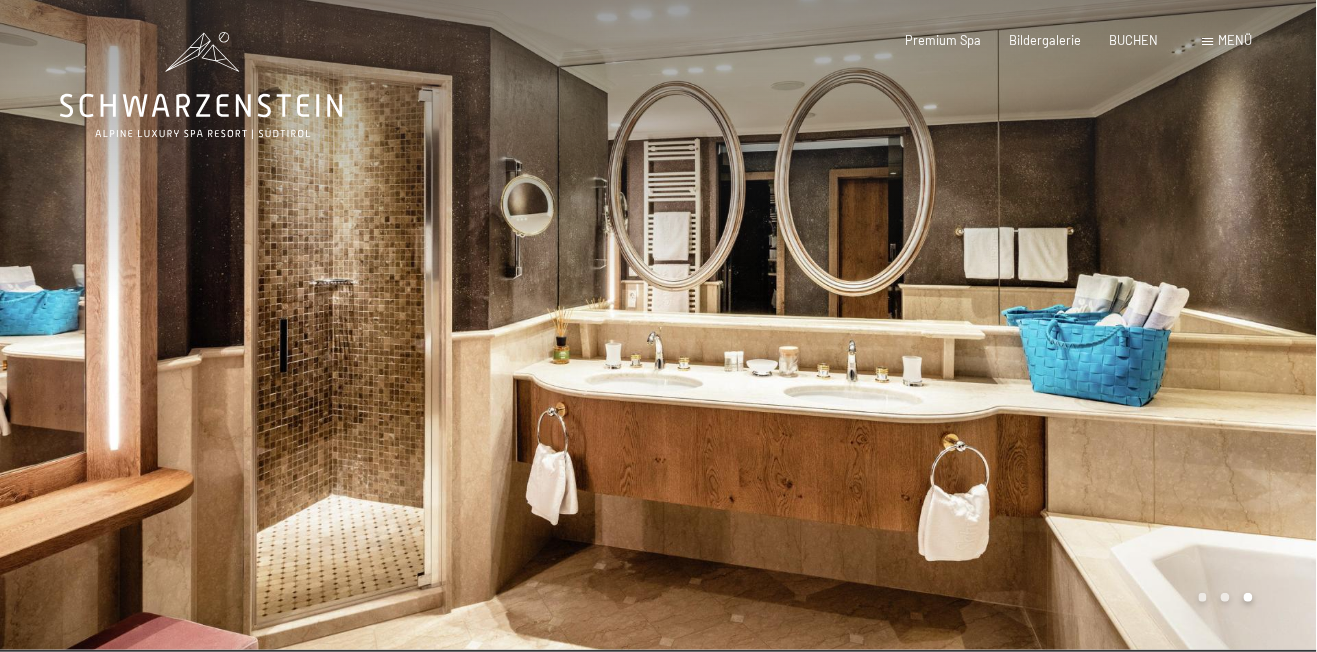 click at bounding box center [988, 325] 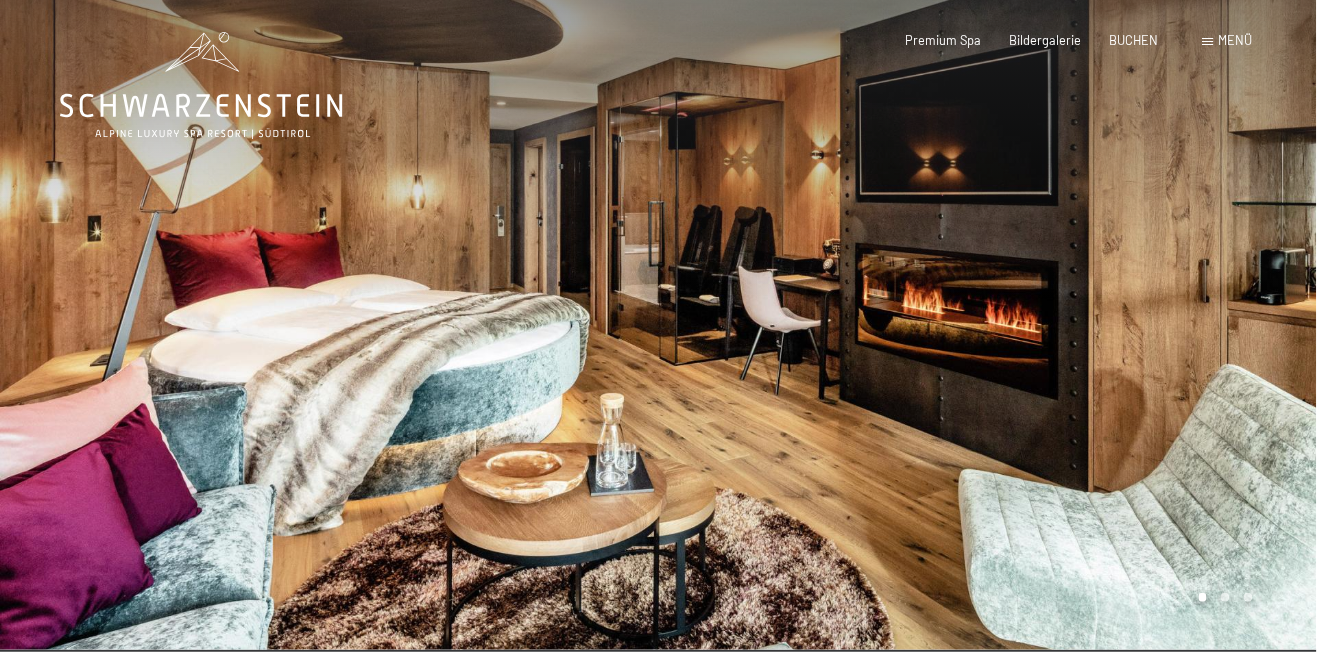 click at bounding box center (988, 325) 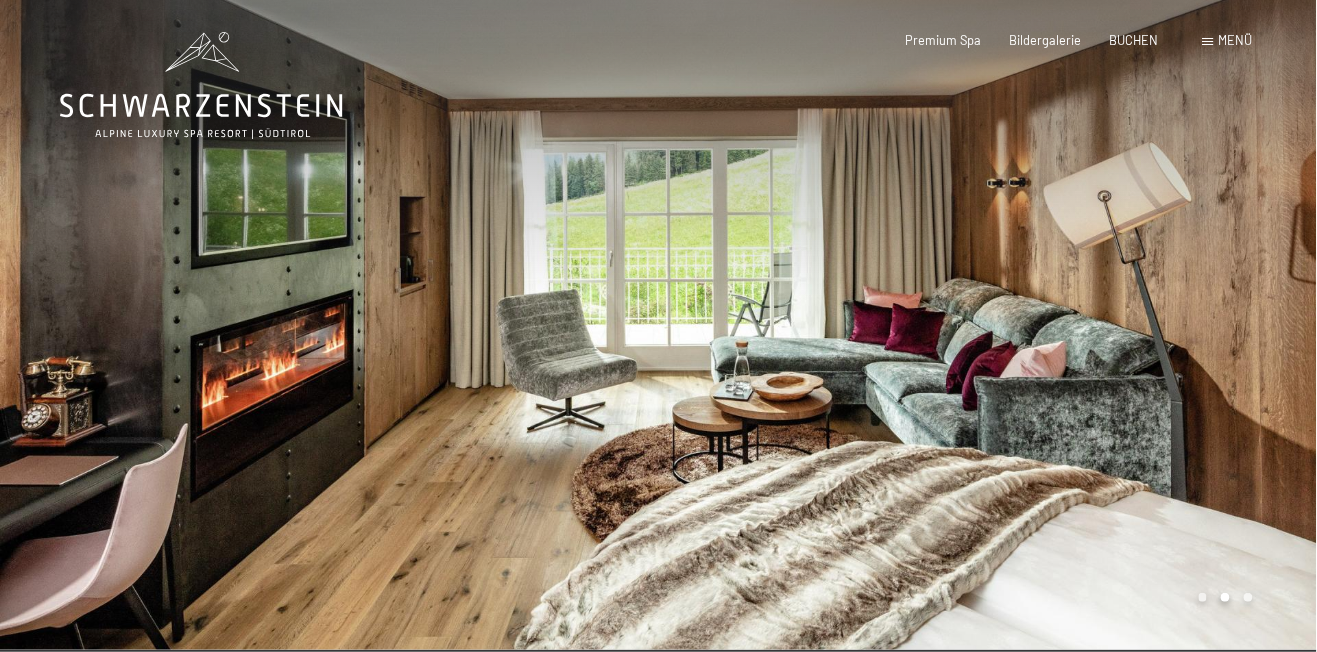 click at bounding box center (988, 325) 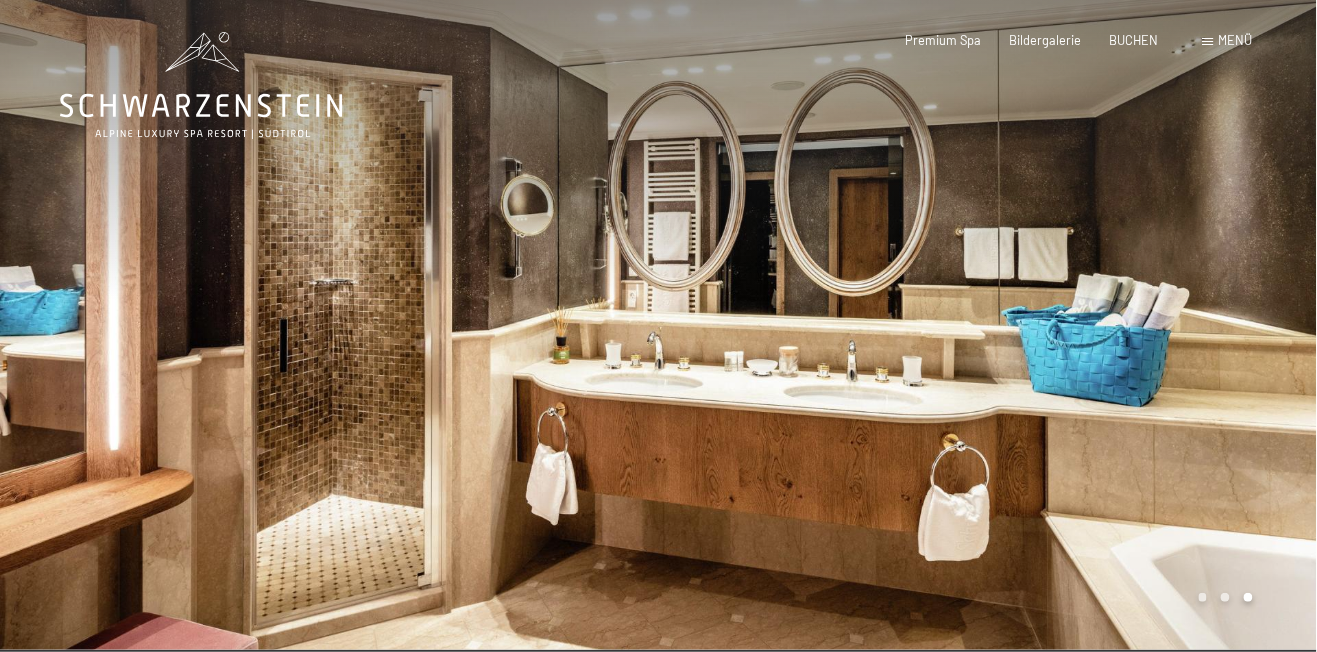 click at bounding box center [988, 325] 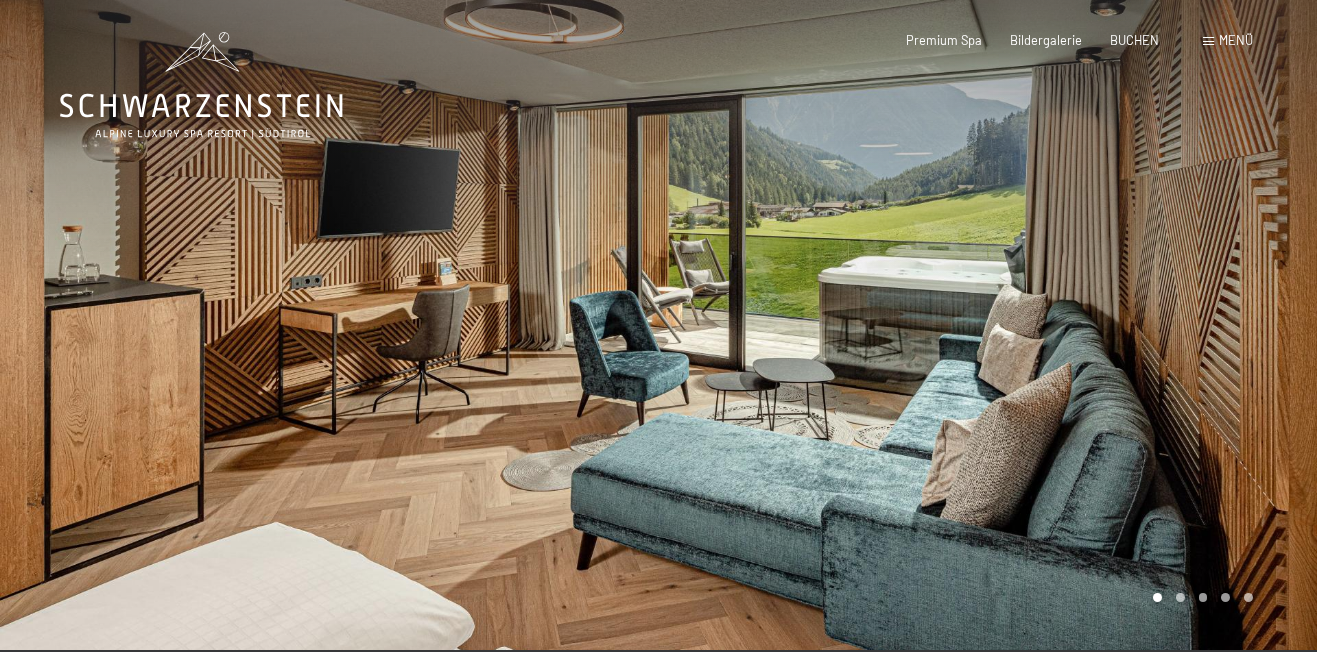 scroll, scrollTop: 0, scrollLeft: 0, axis: both 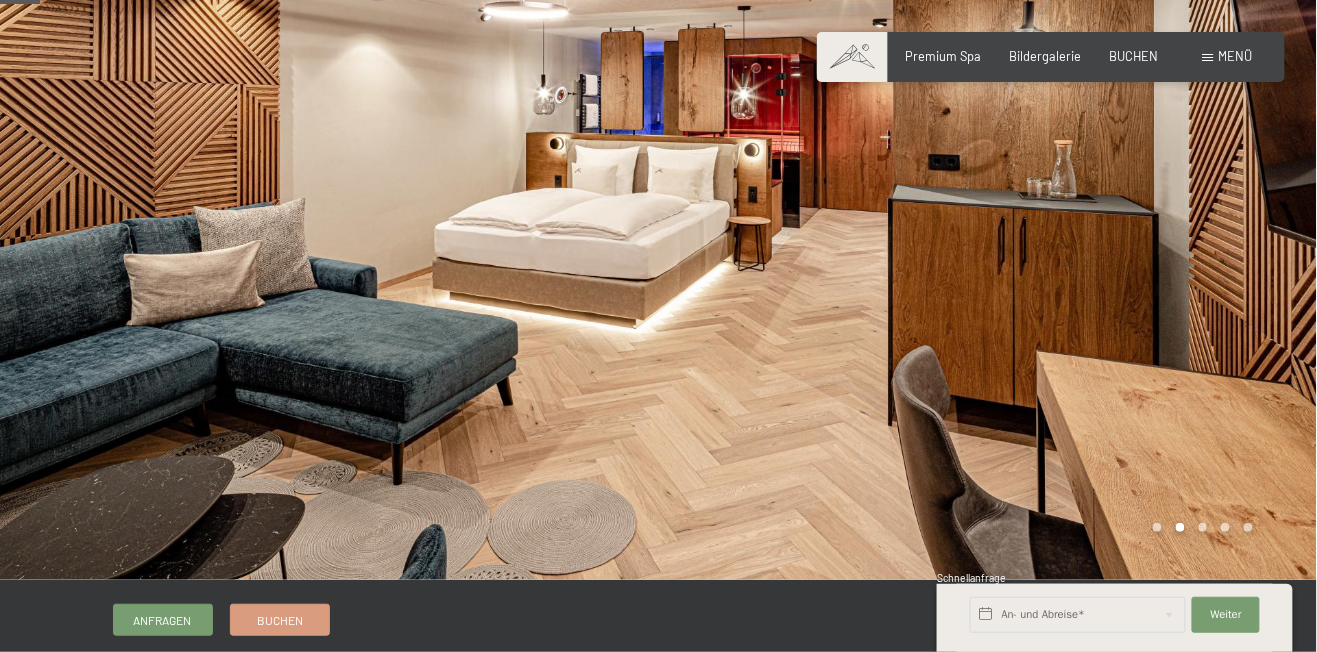 click at bounding box center [988, 255] 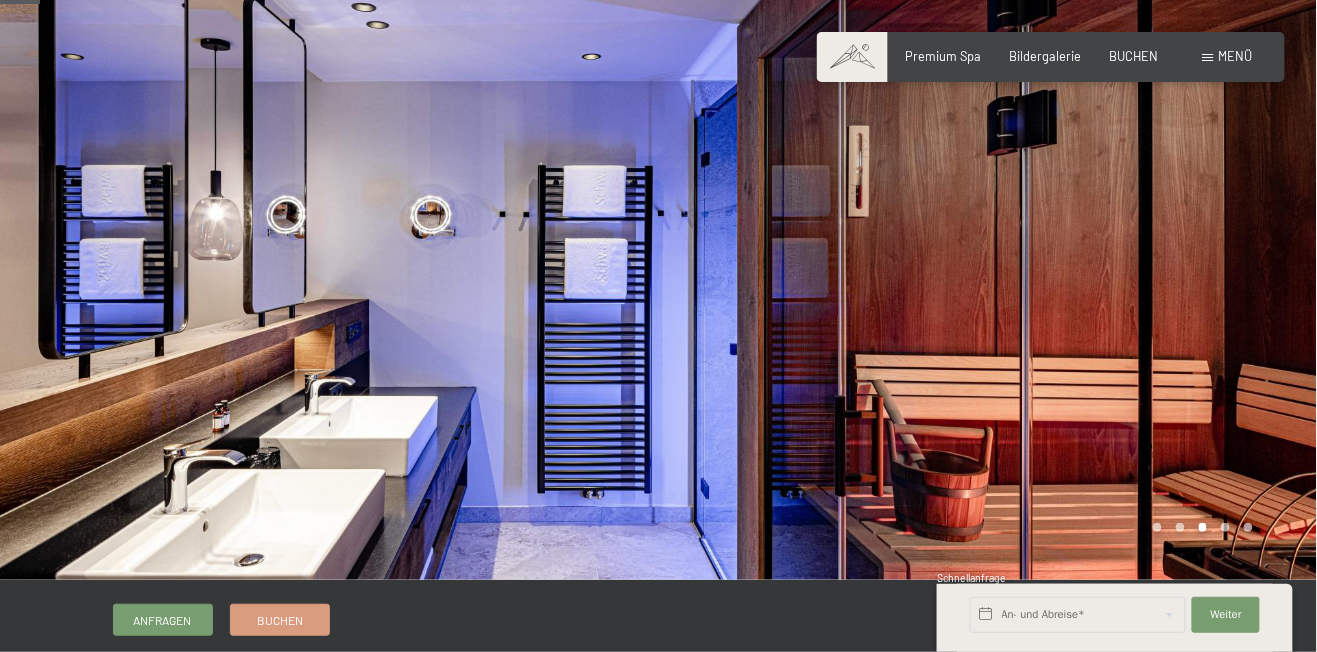 click at bounding box center (988, 255) 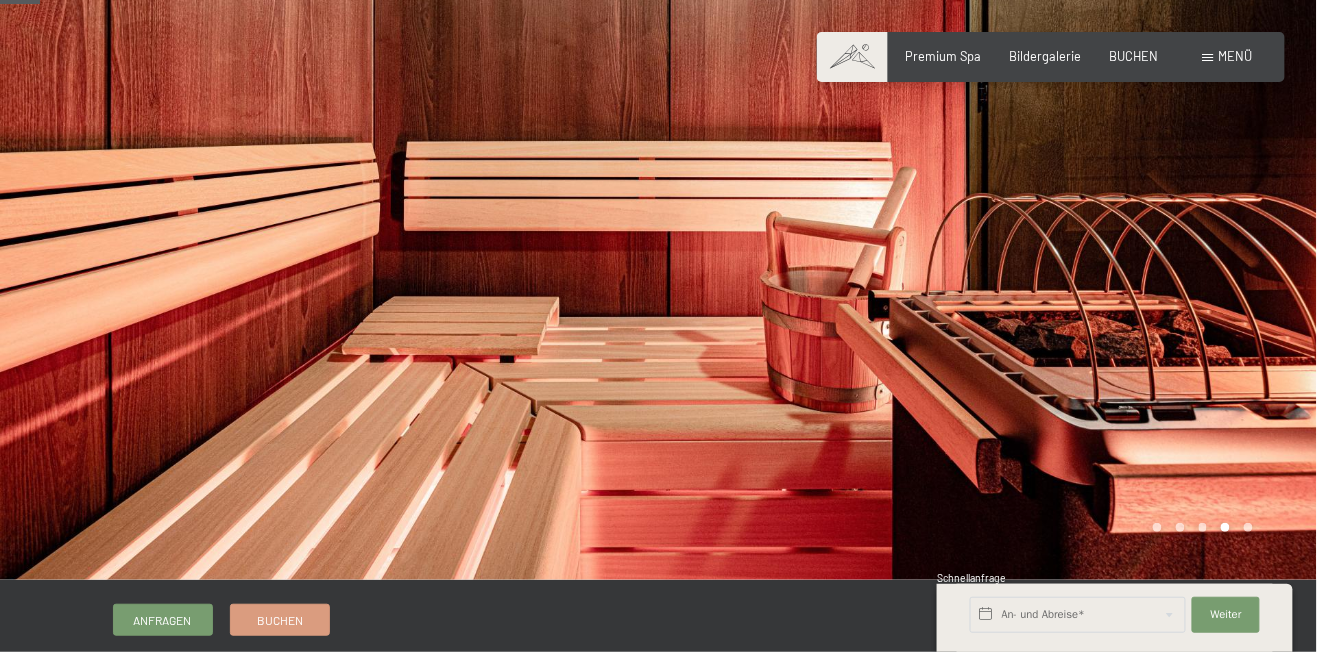 click at bounding box center (988, 255) 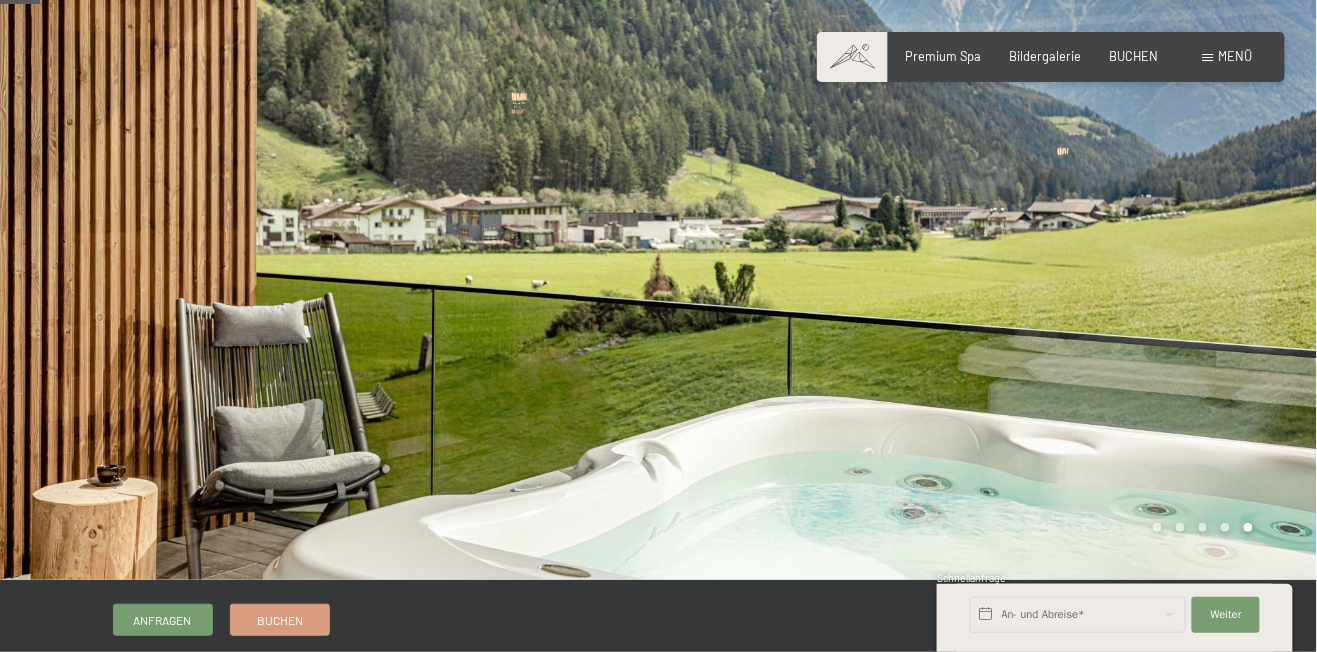 click at bounding box center [988, 255] 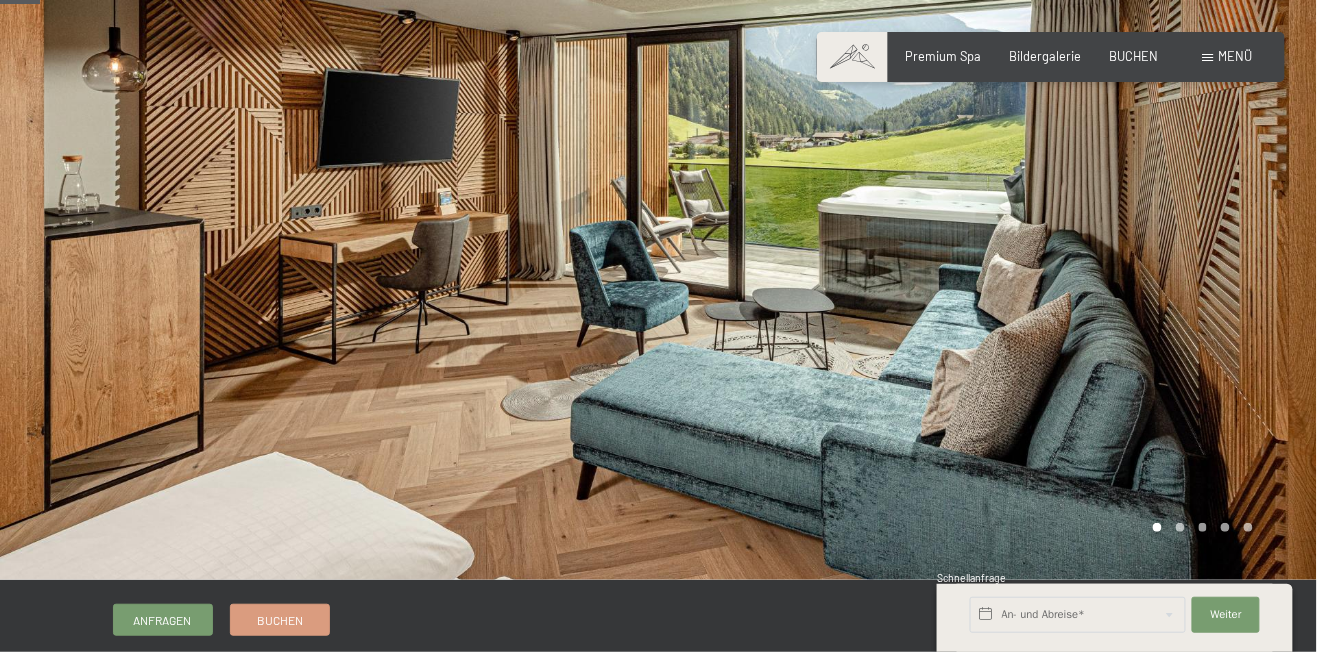 click at bounding box center (988, 255) 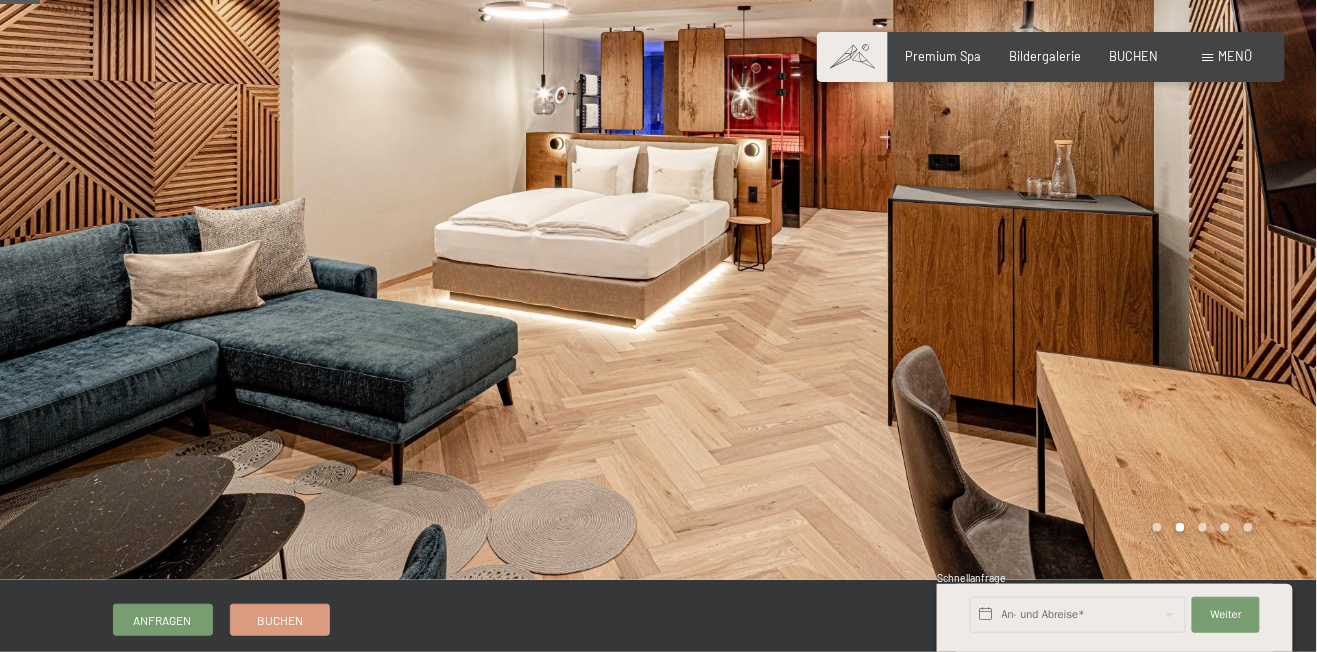 click at bounding box center [988, 255] 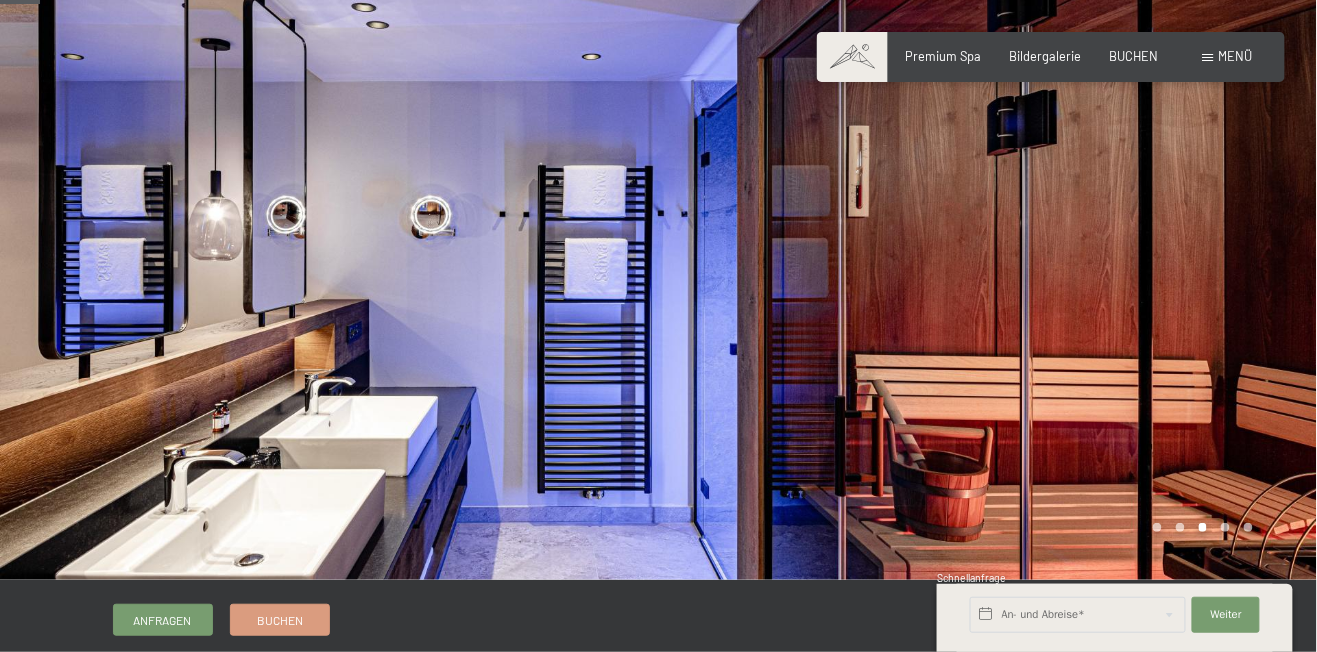 click at bounding box center [988, 255] 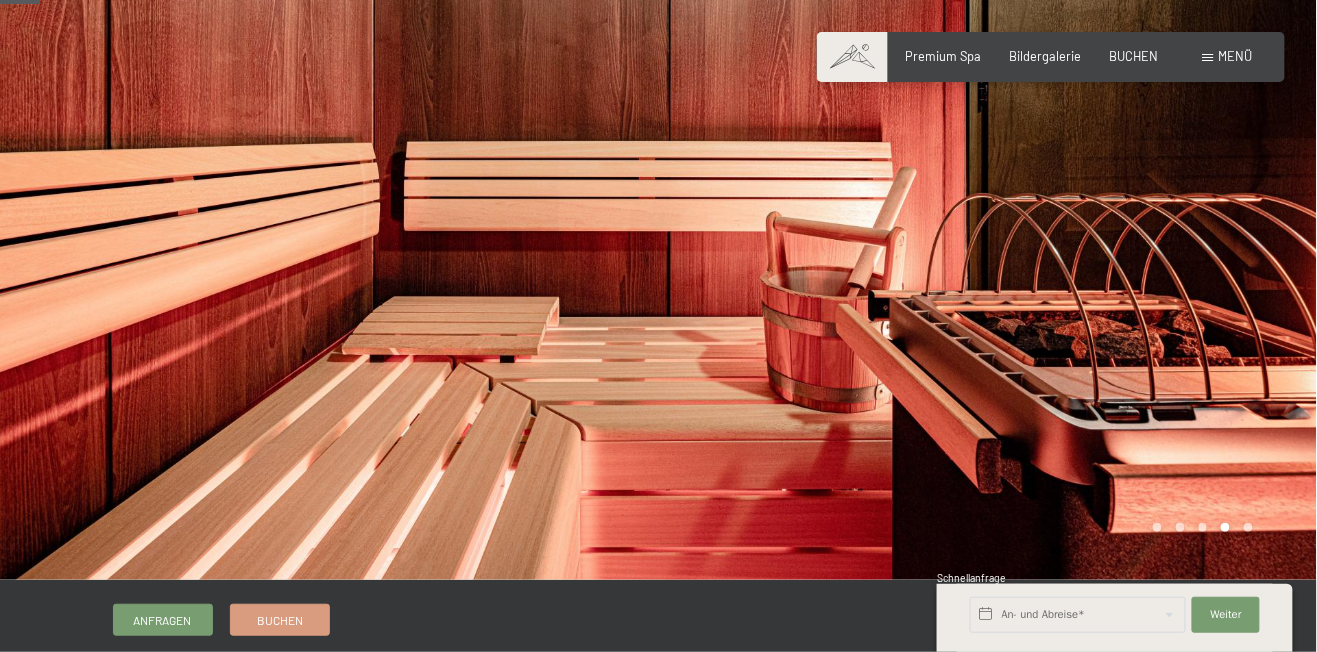 click at bounding box center (988, 255) 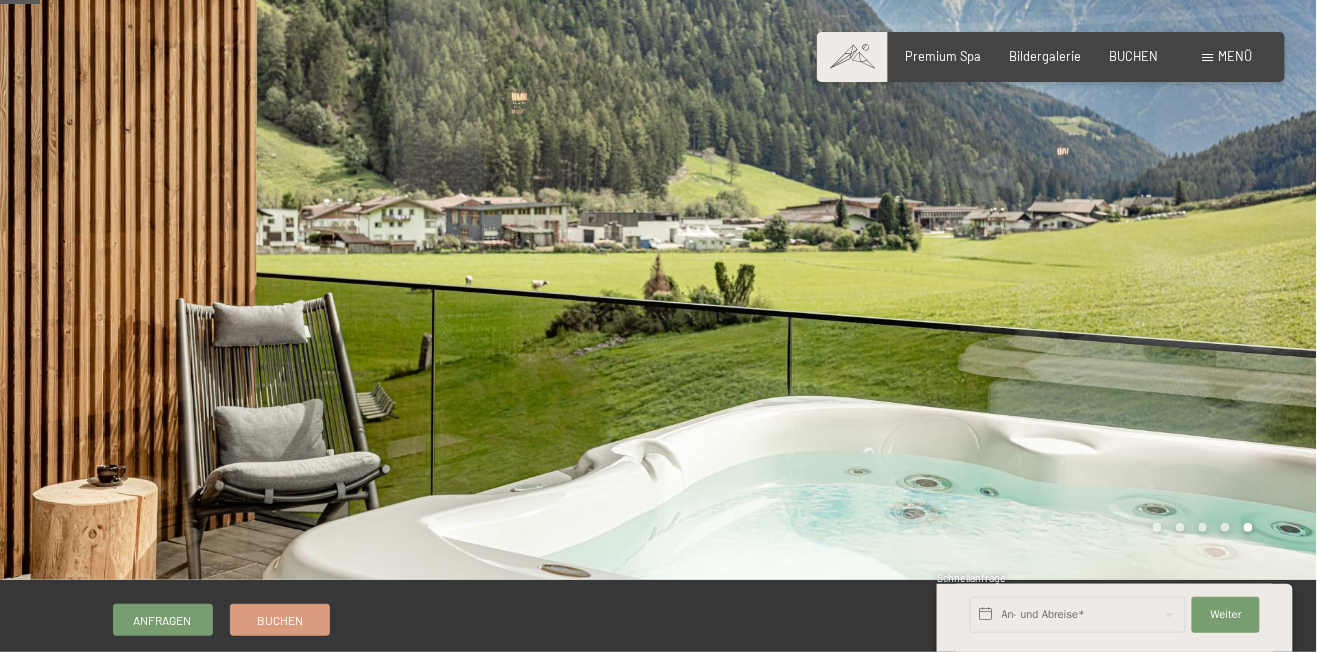 click at bounding box center (988, 255) 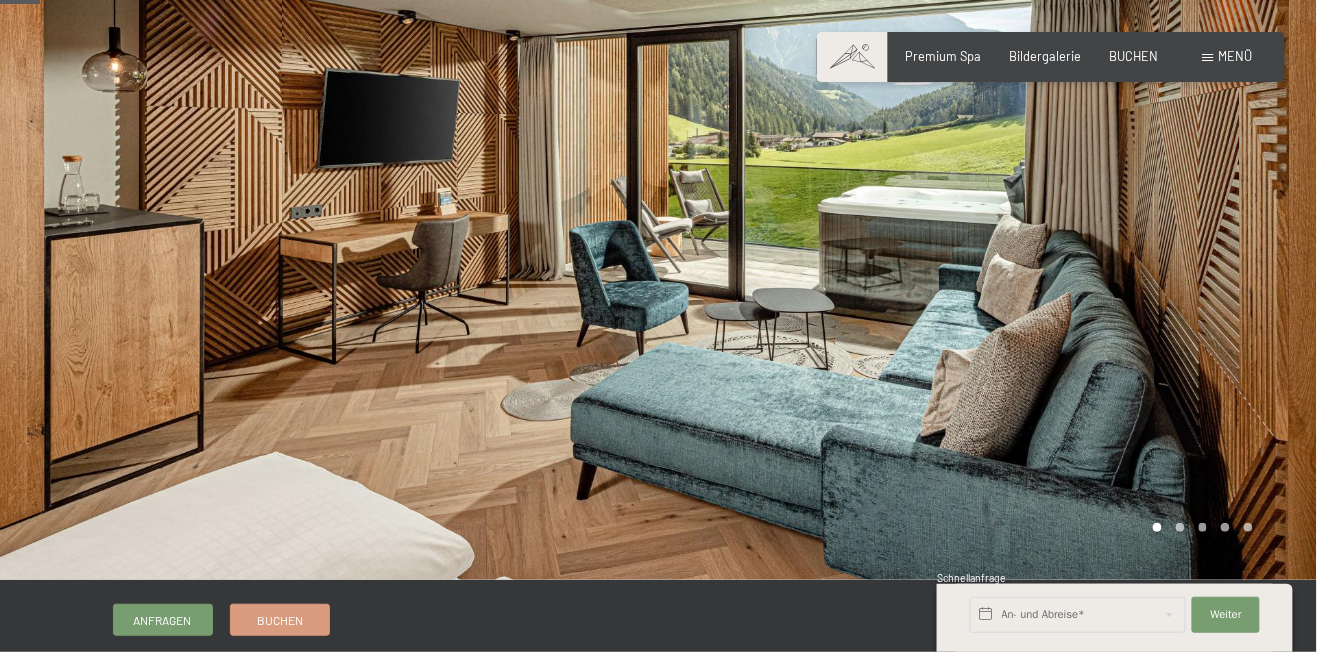 click at bounding box center [988, 255] 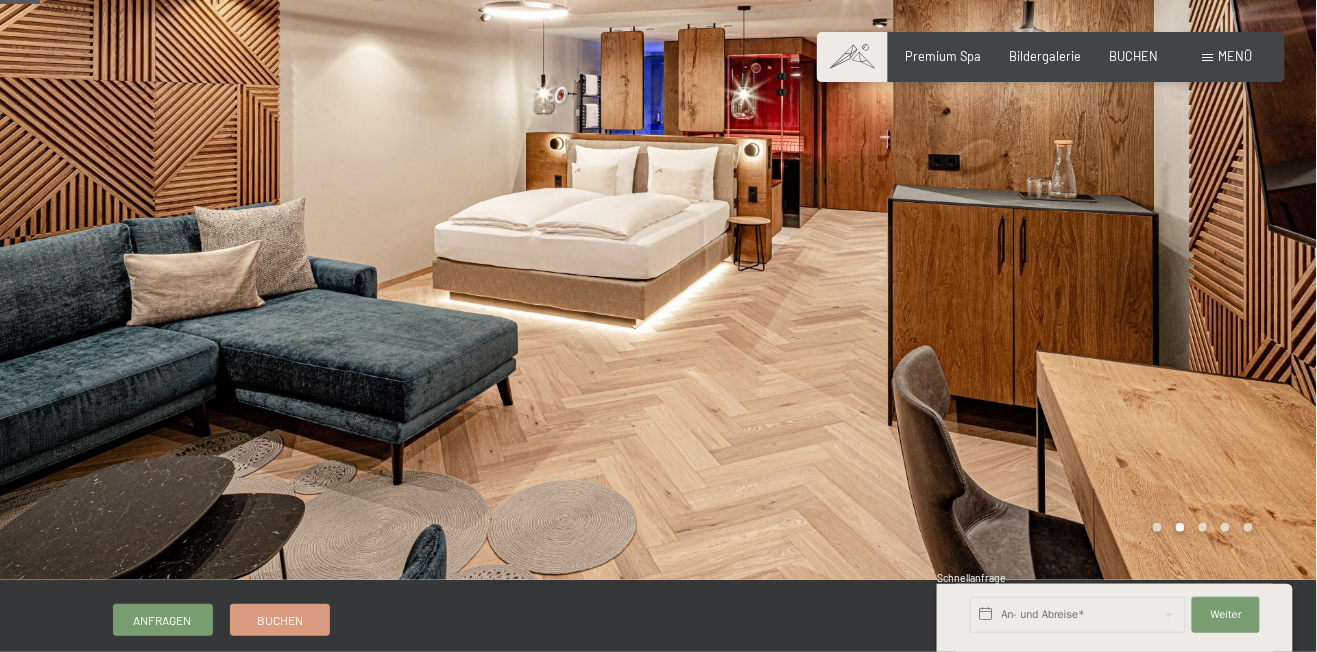 click at bounding box center (988, 255) 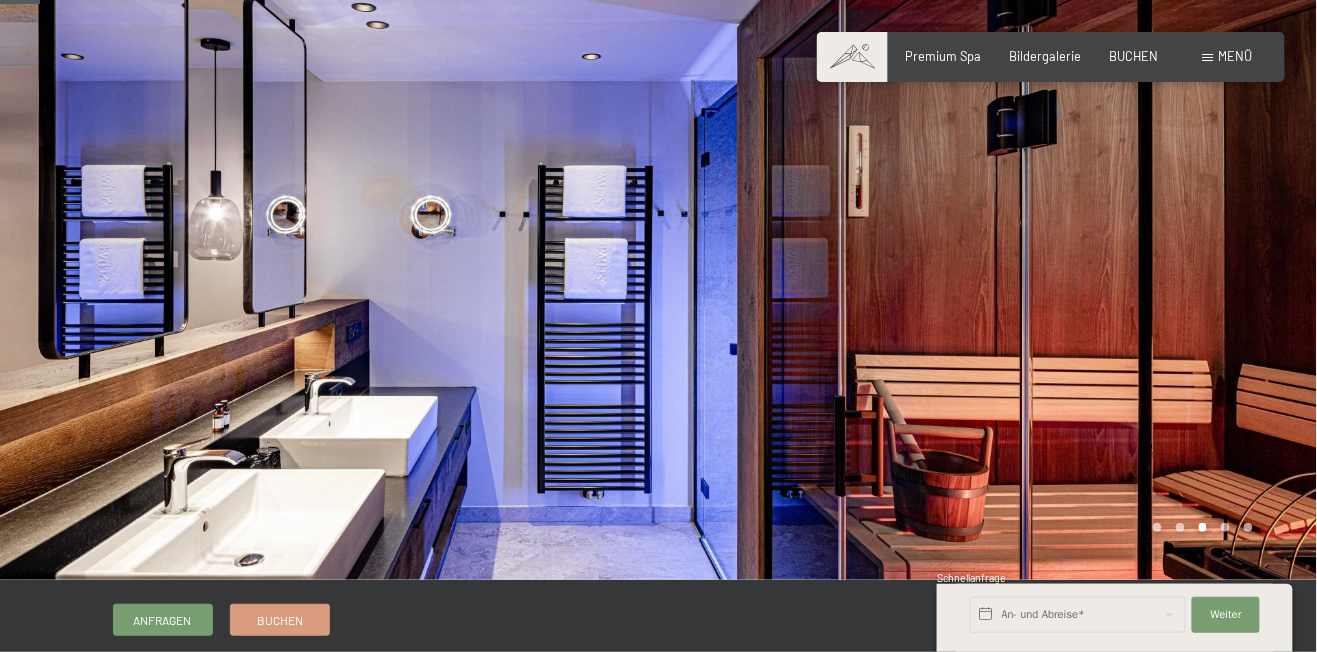click at bounding box center (988, 255) 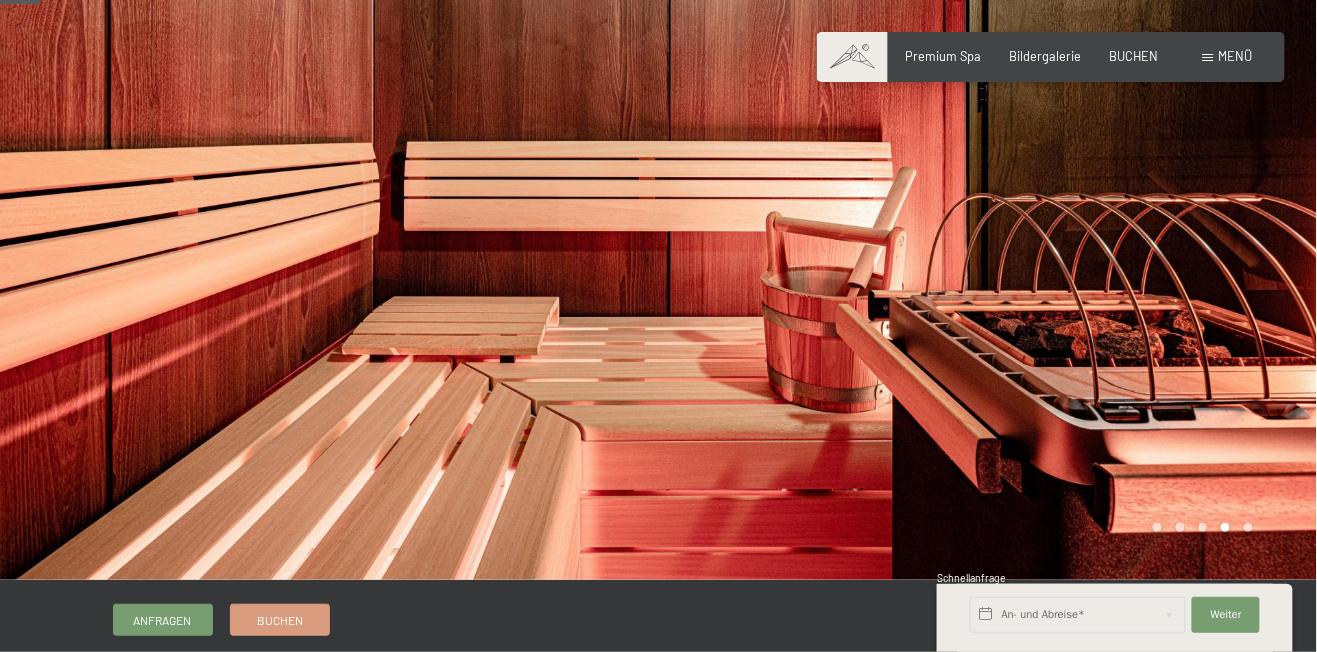 click at bounding box center [988, 255] 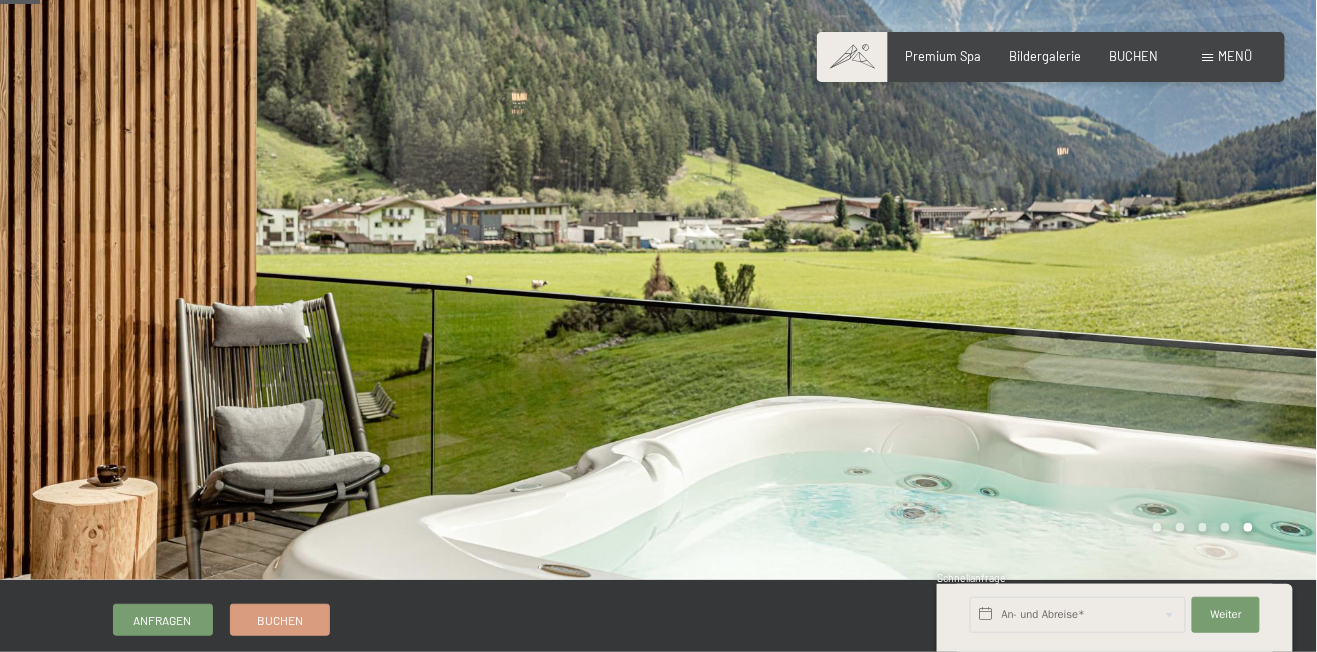 click at bounding box center [988, 255] 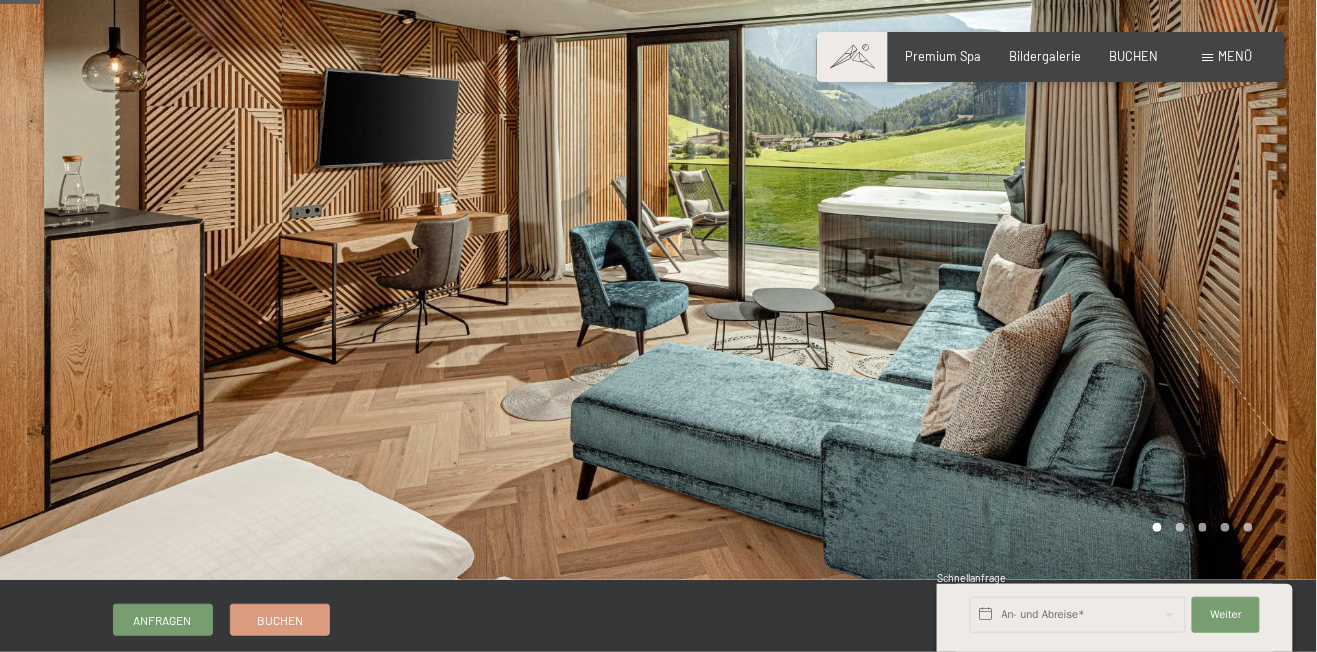 click at bounding box center [988, 255] 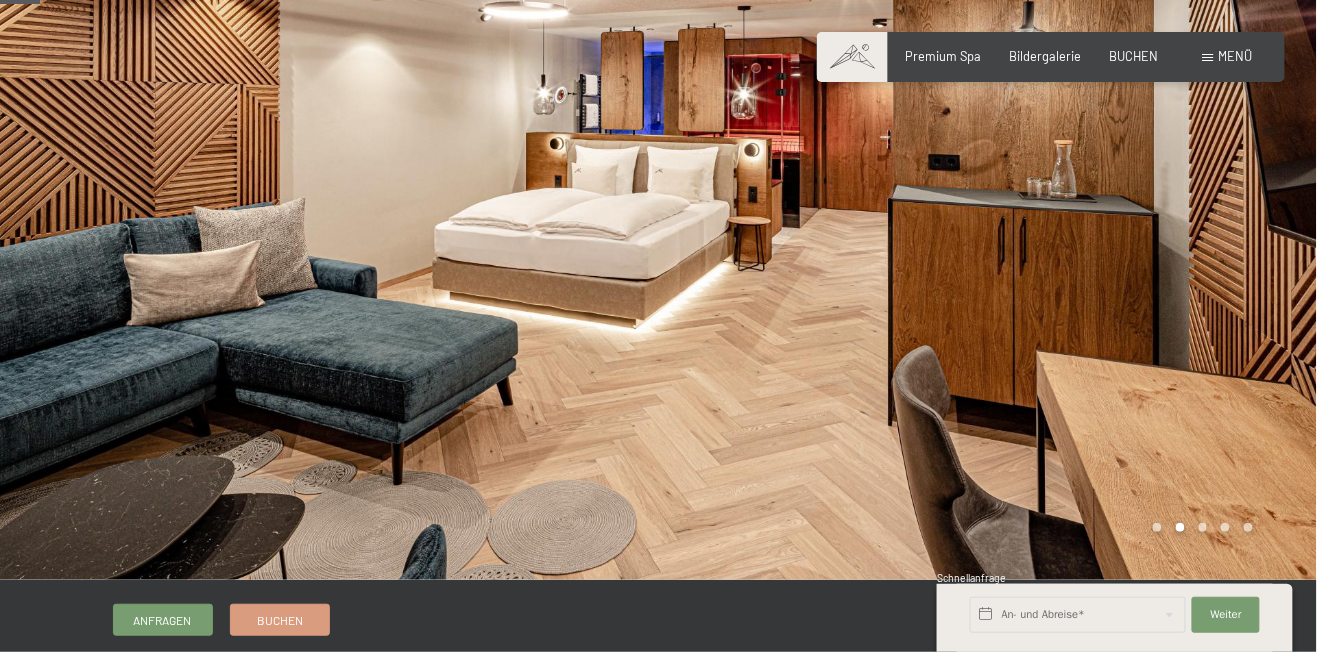 click at bounding box center [988, 255] 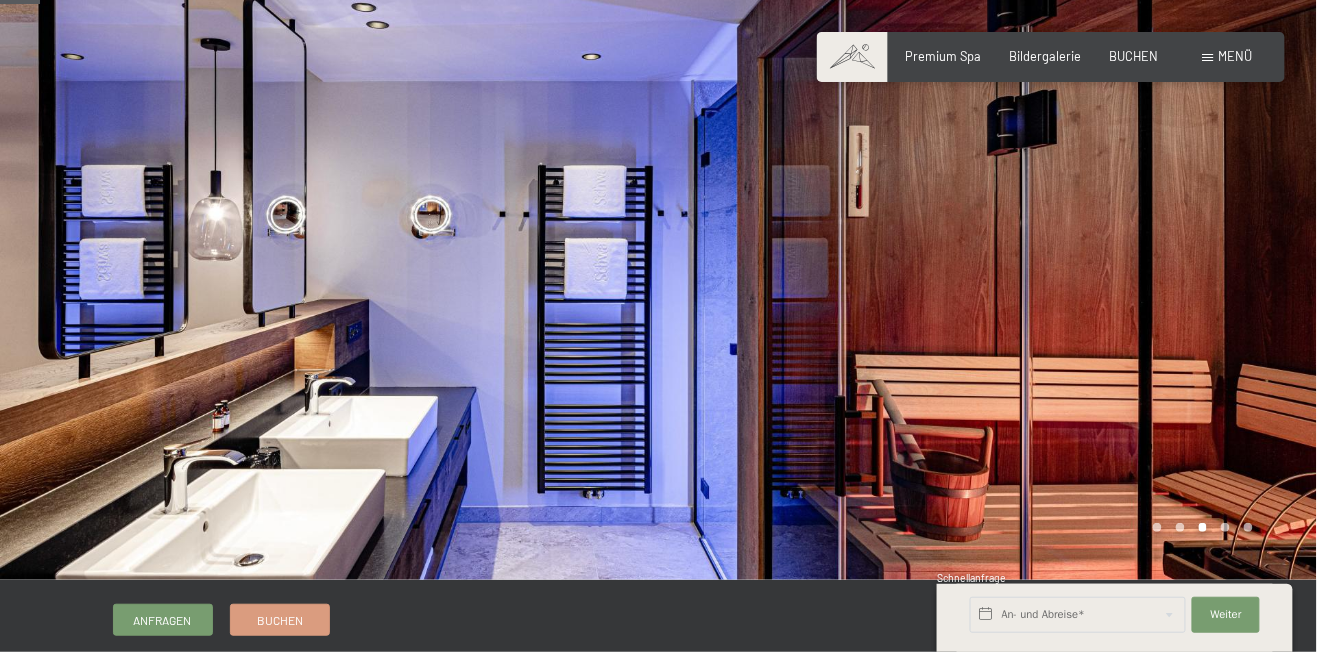 click at bounding box center (988, 255) 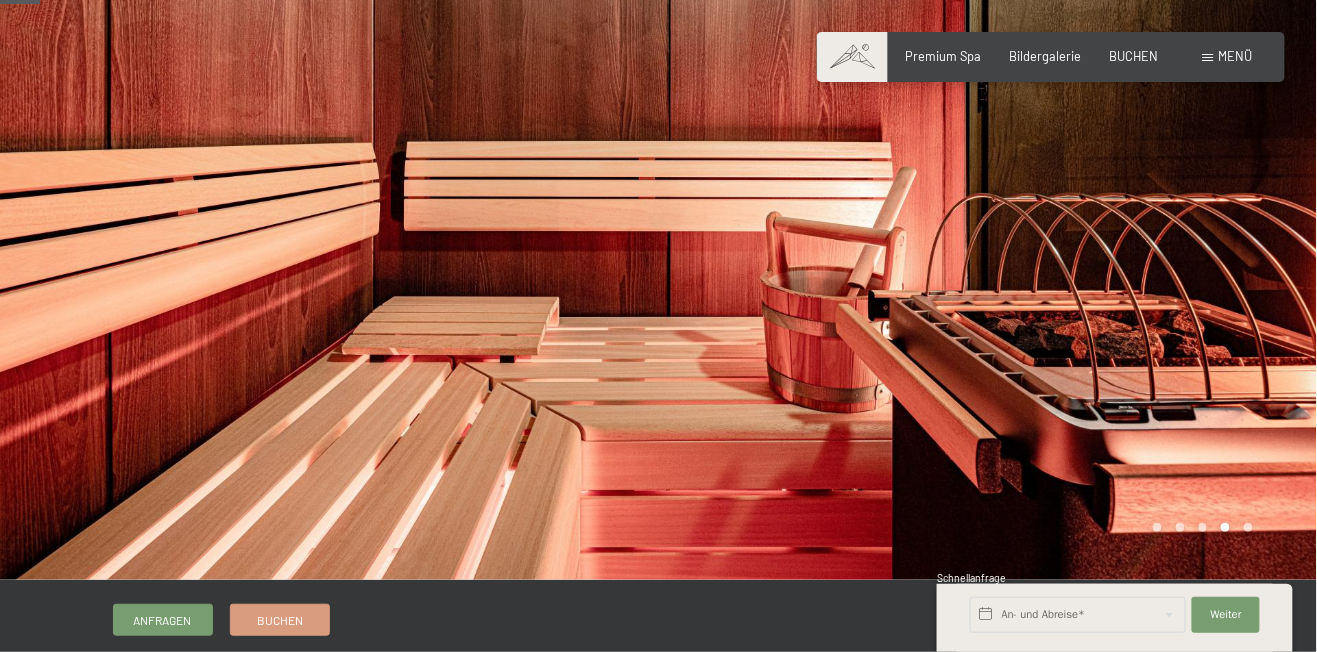click at bounding box center (988, 255) 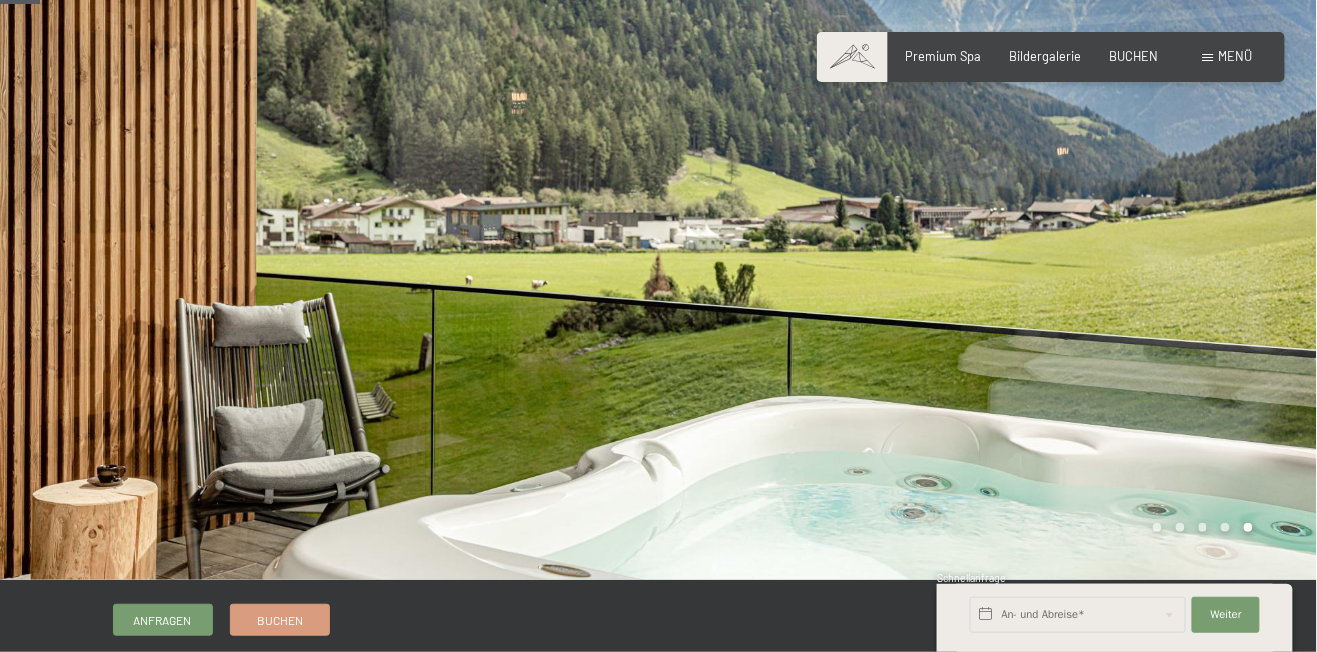 click at bounding box center [988, 255] 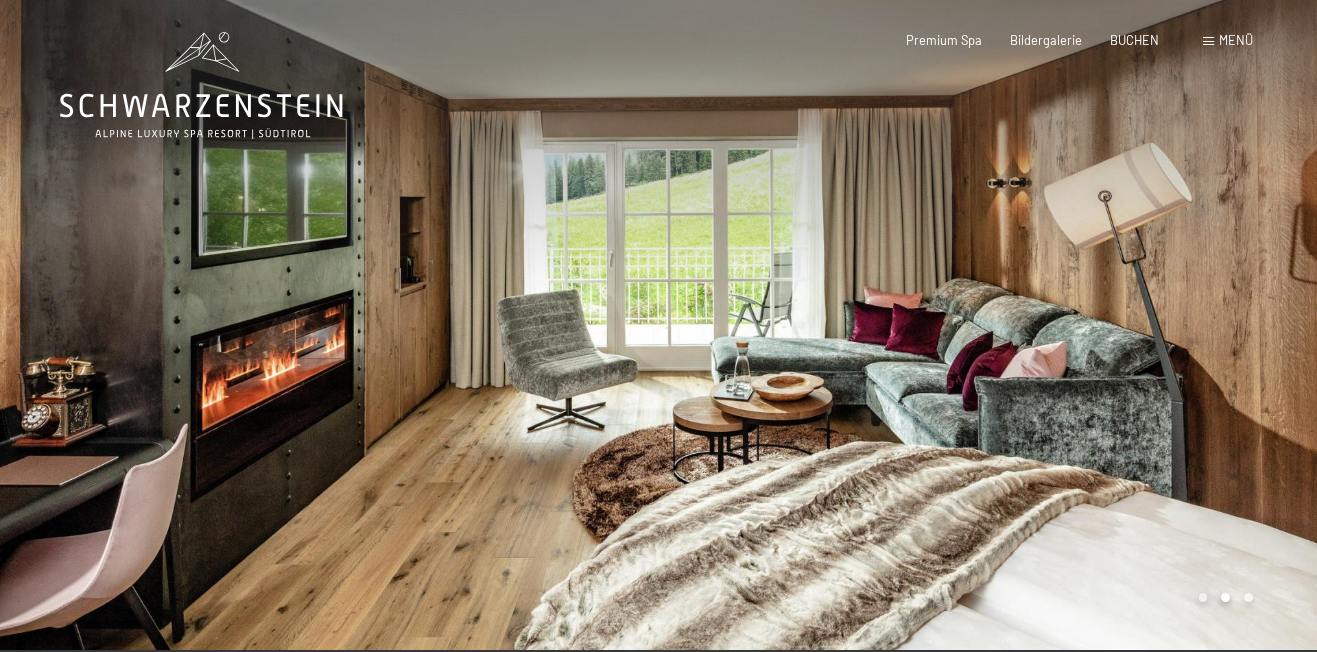 scroll, scrollTop: 0, scrollLeft: 0, axis: both 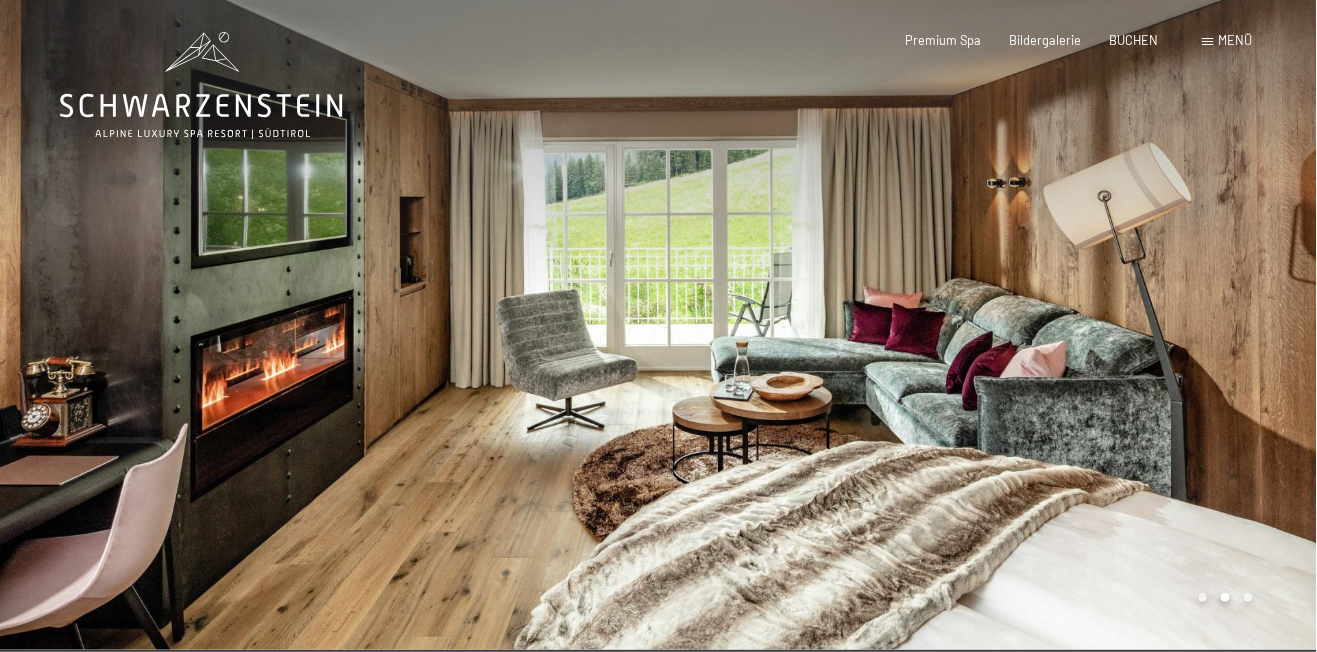 click at bounding box center (988, 325) 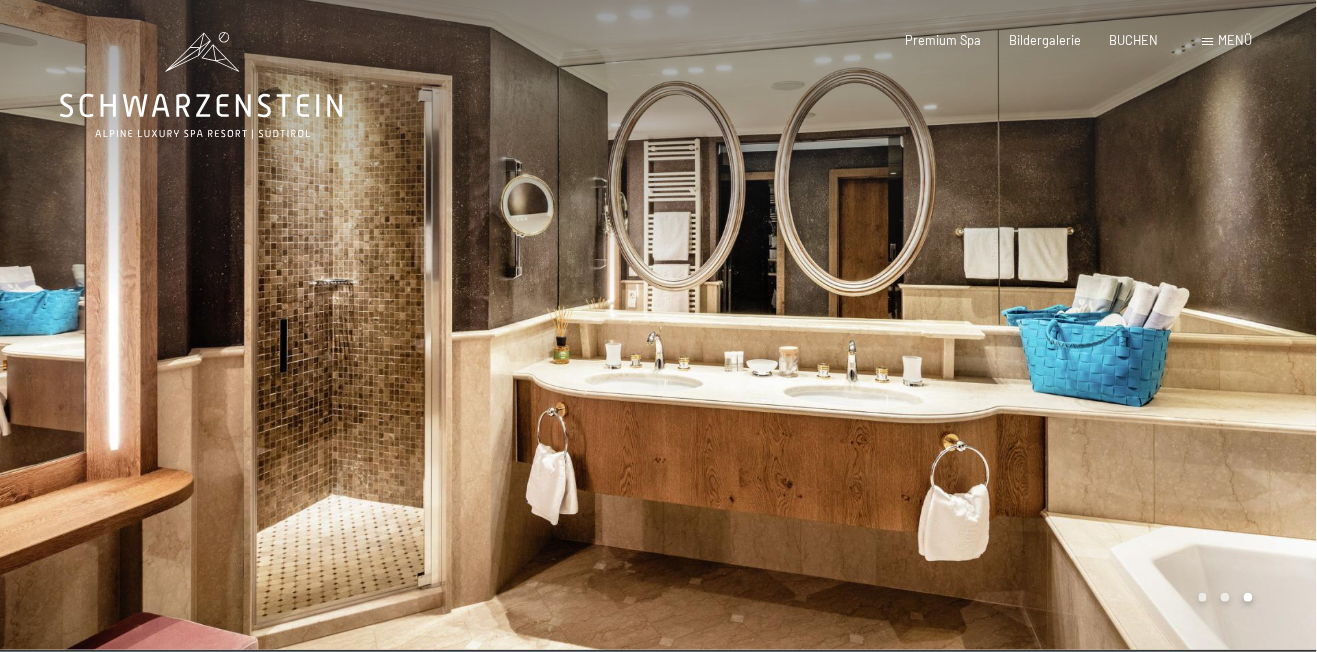 click at bounding box center (988, 325) 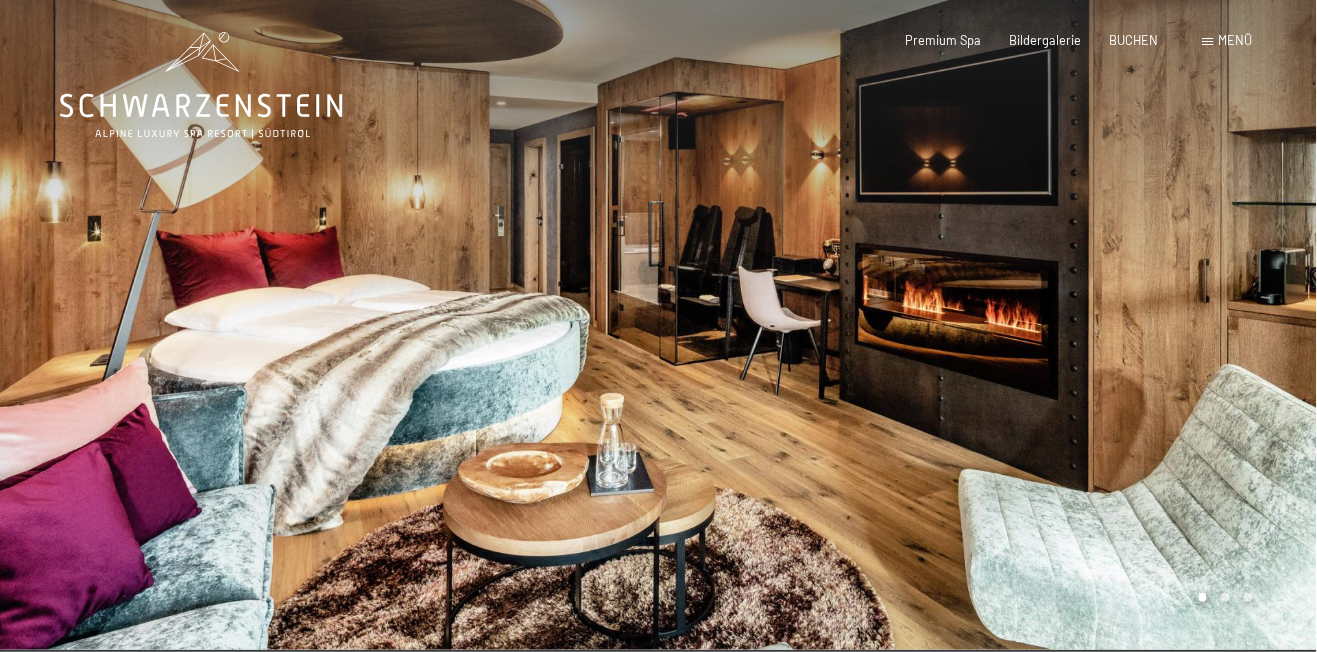 click at bounding box center (988, 325) 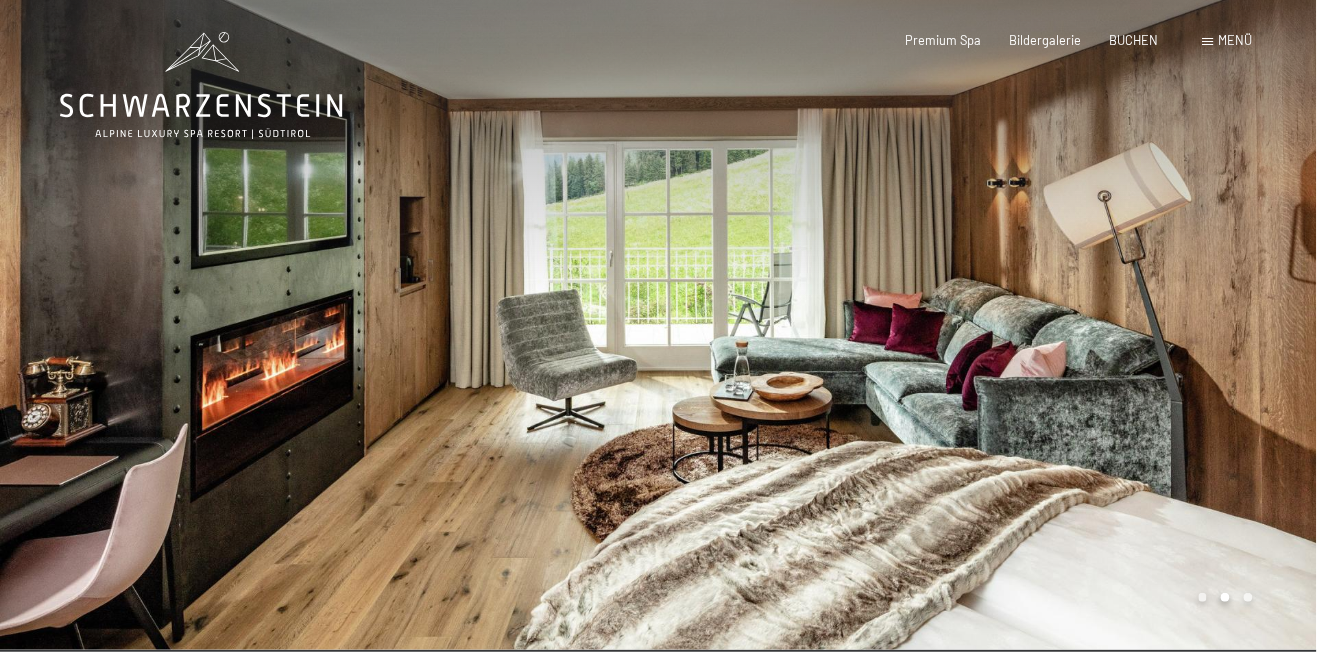 click at bounding box center [988, 325] 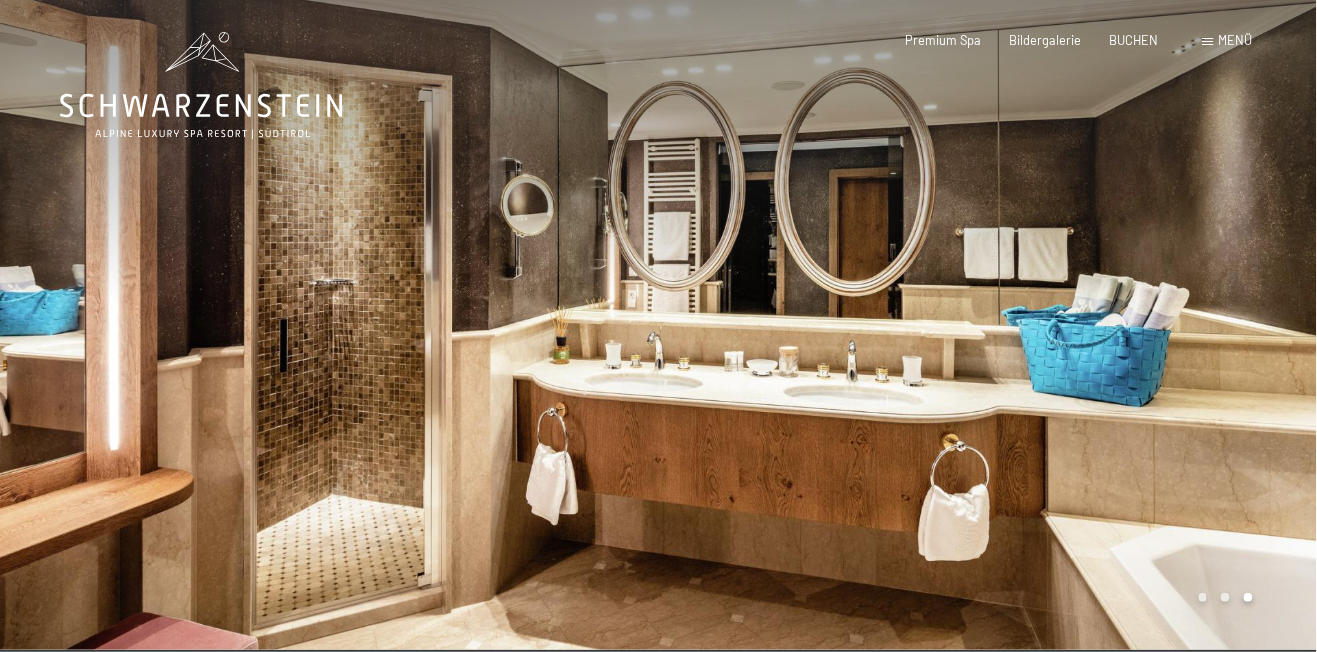 click at bounding box center (988, 325) 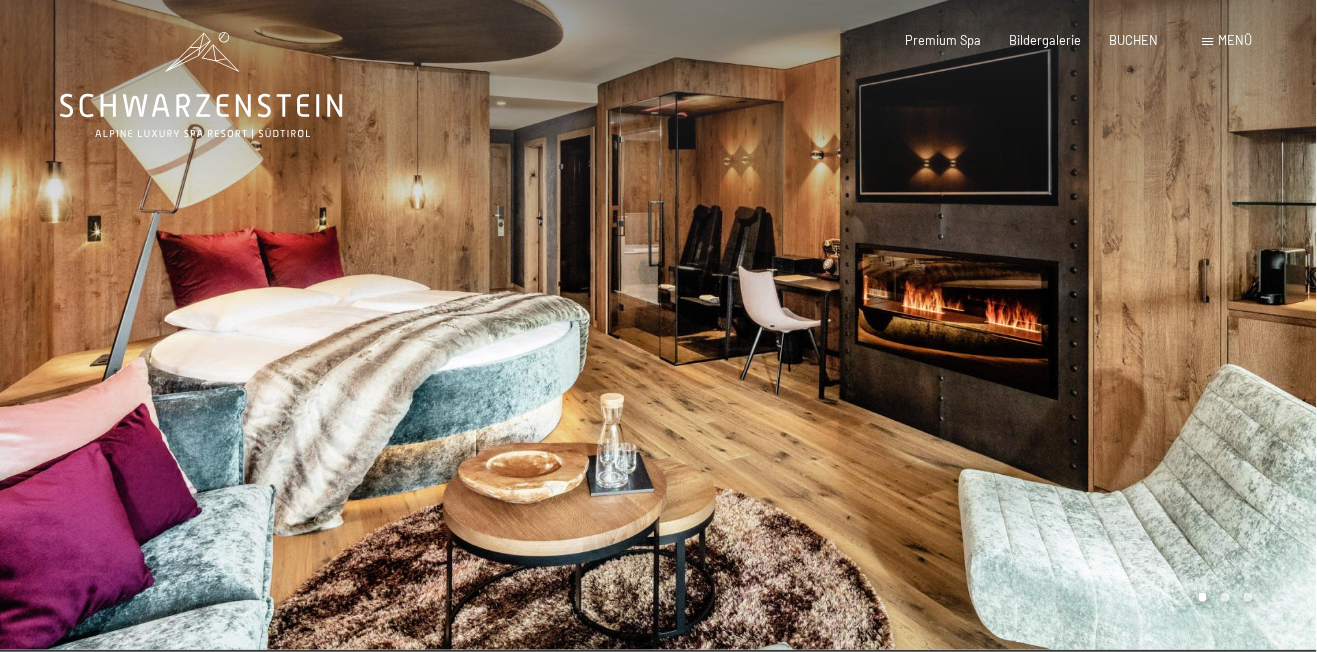 click at bounding box center [988, 325] 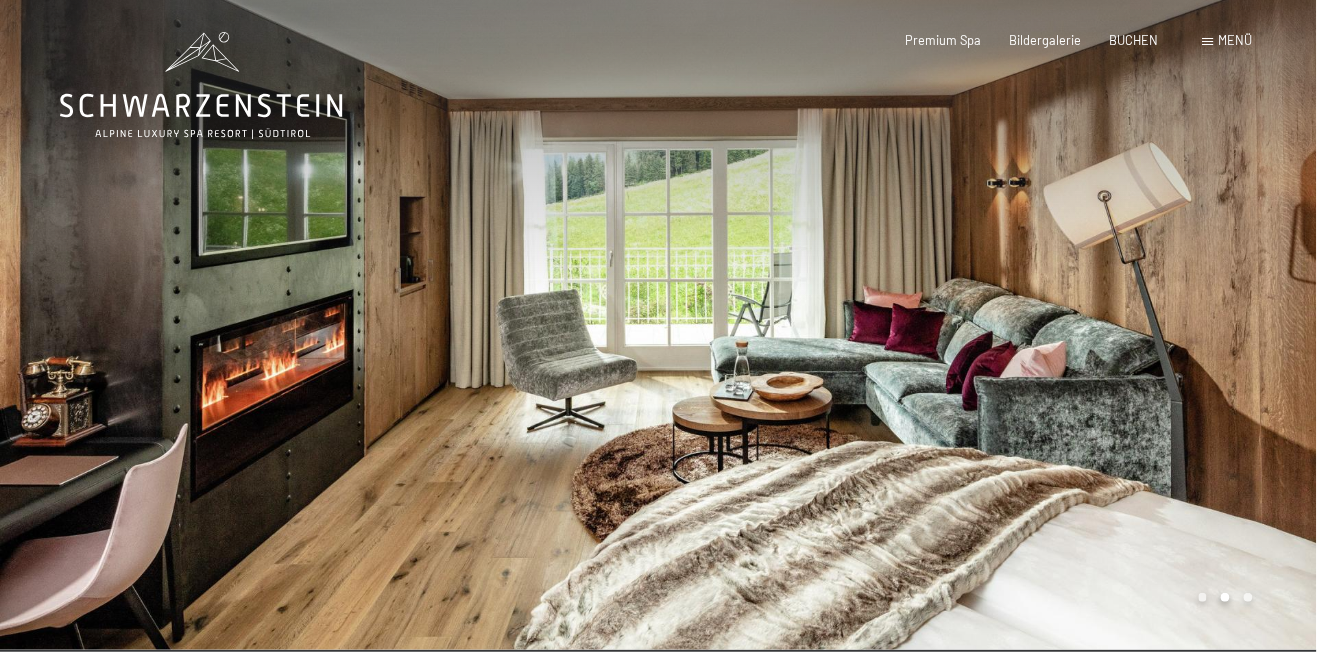 click at bounding box center (988, 325) 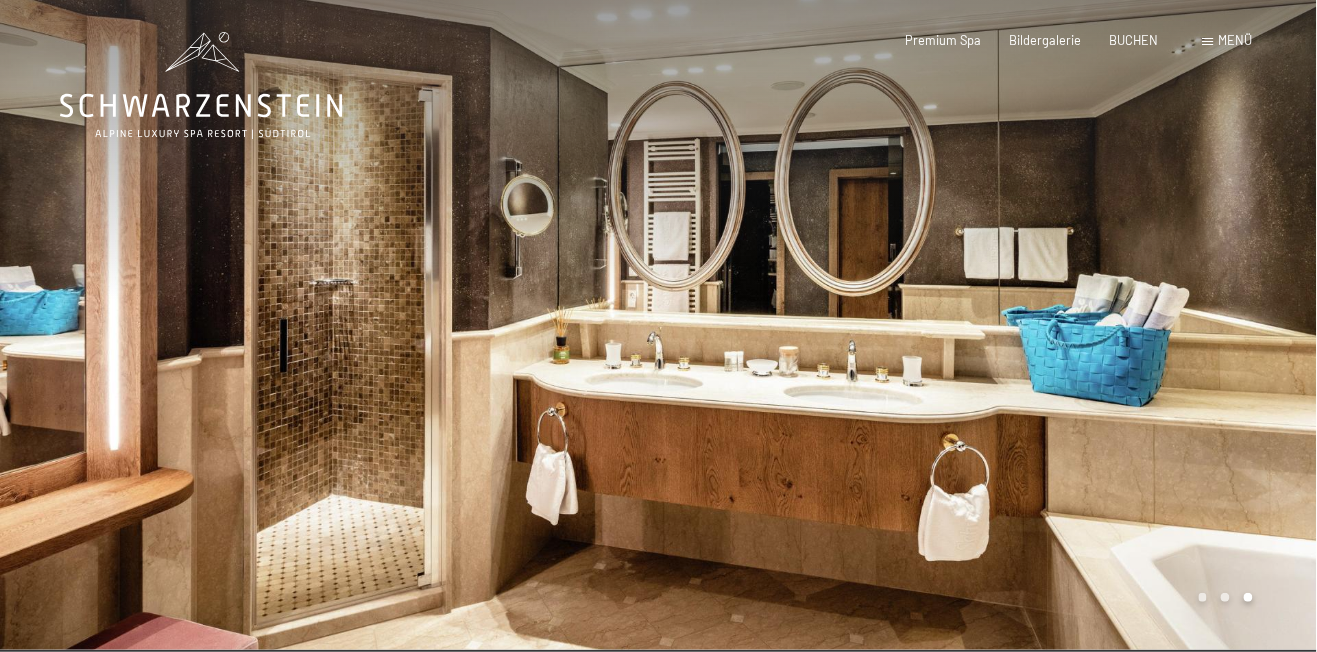 click at bounding box center [988, 325] 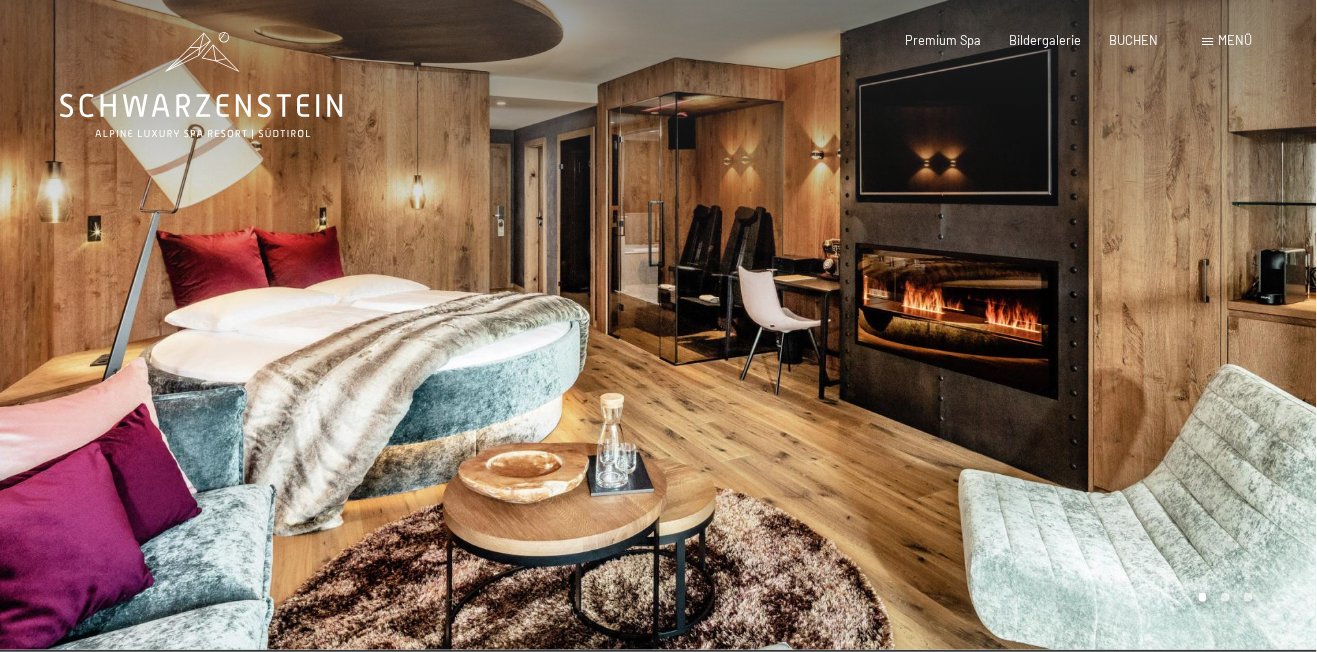 click at bounding box center [988, 325] 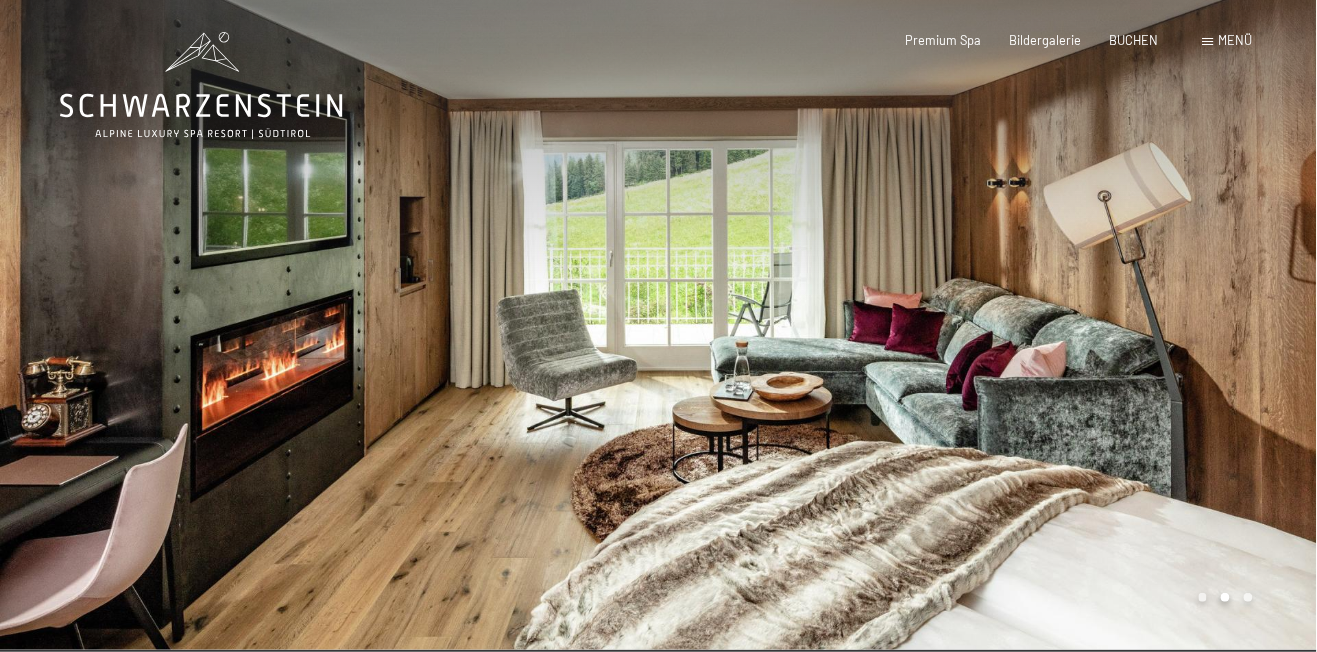 click at bounding box center [988, 325] 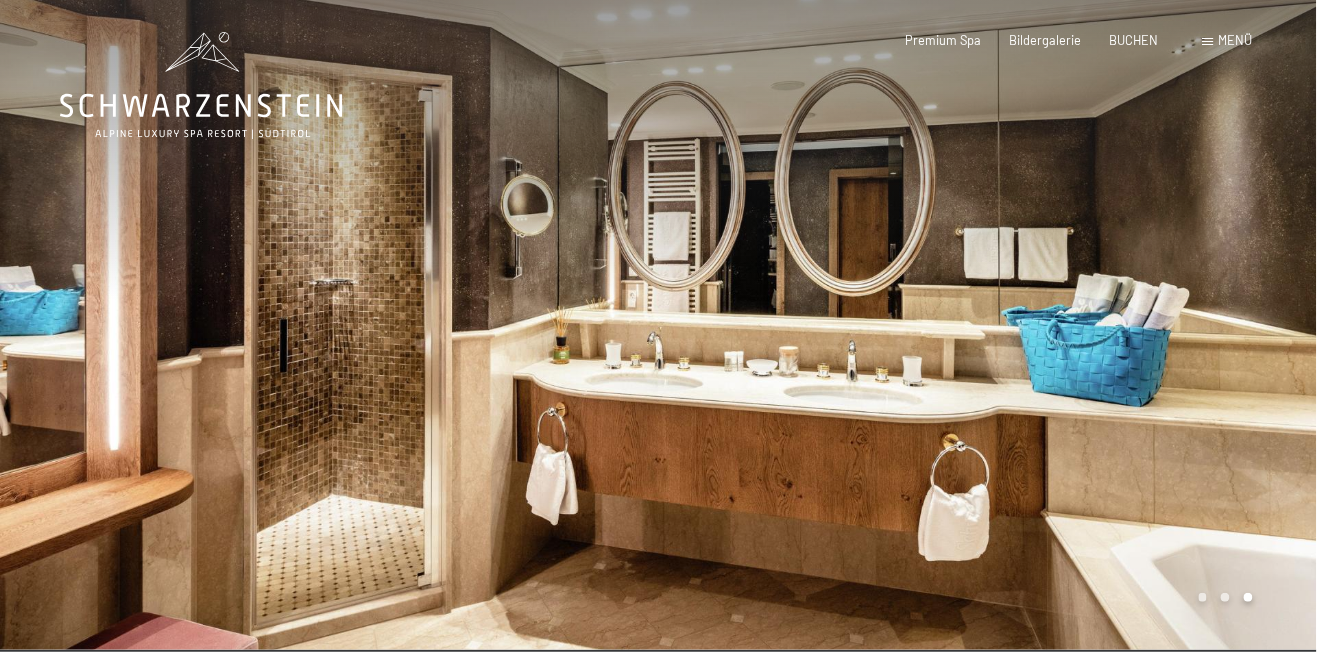 click at bounding box center [988, 325] 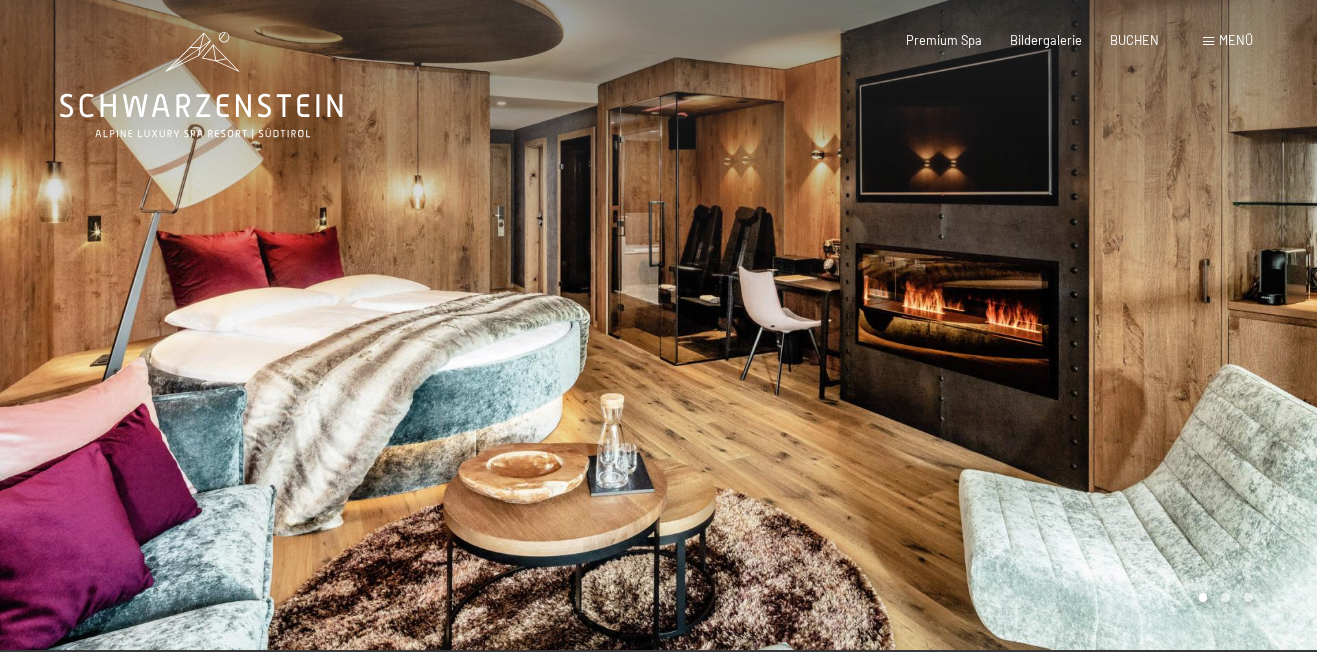 scroll, scrollTop: 0, scrollLeft: 0, axis: both 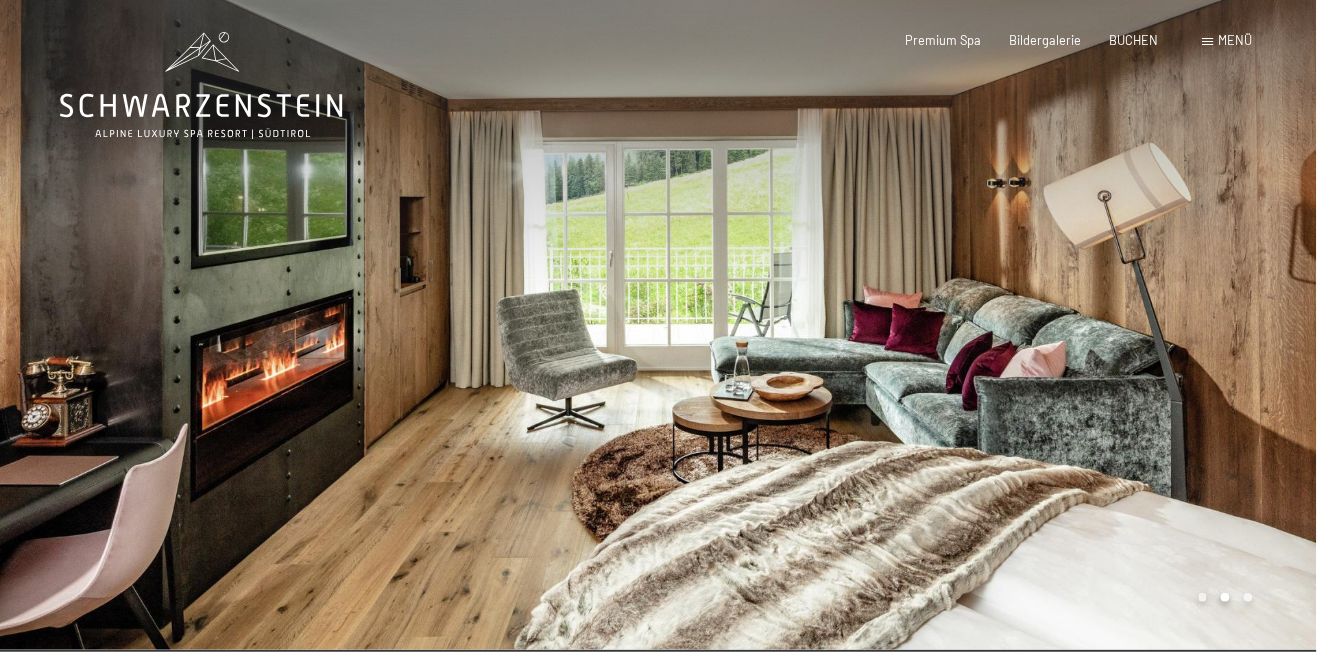 click at bounding box center [988, 325] 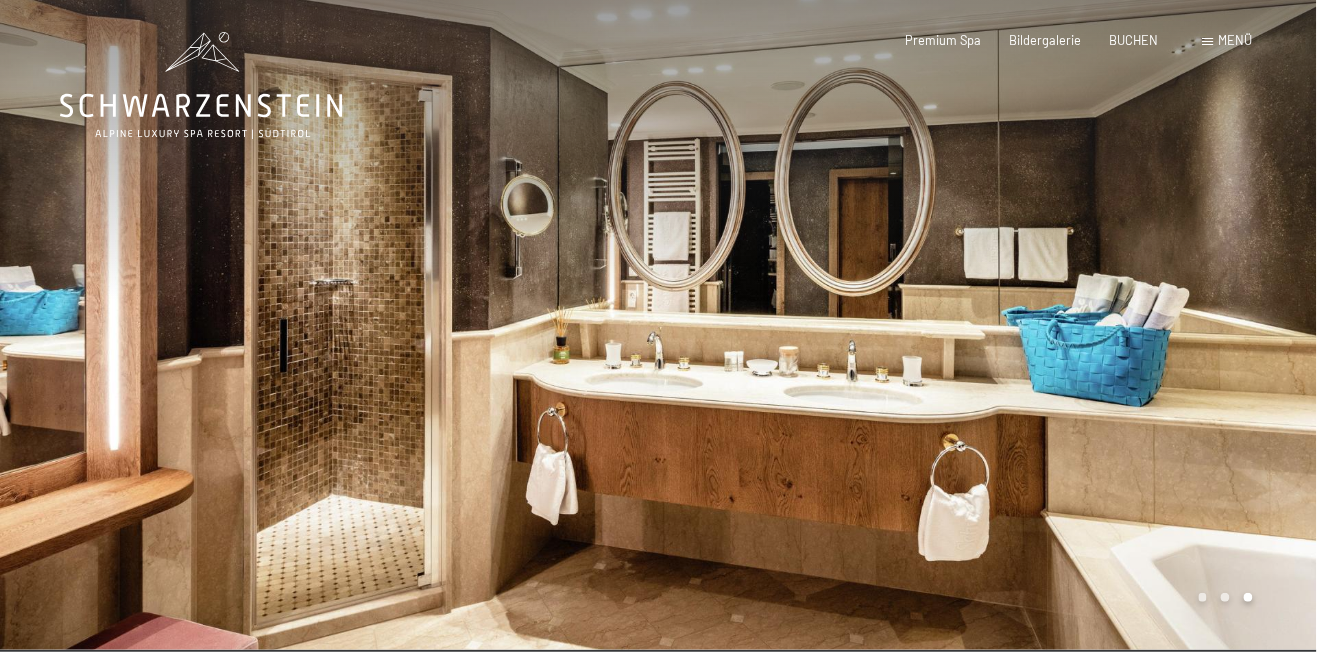 click at bounding box center (988, 325) 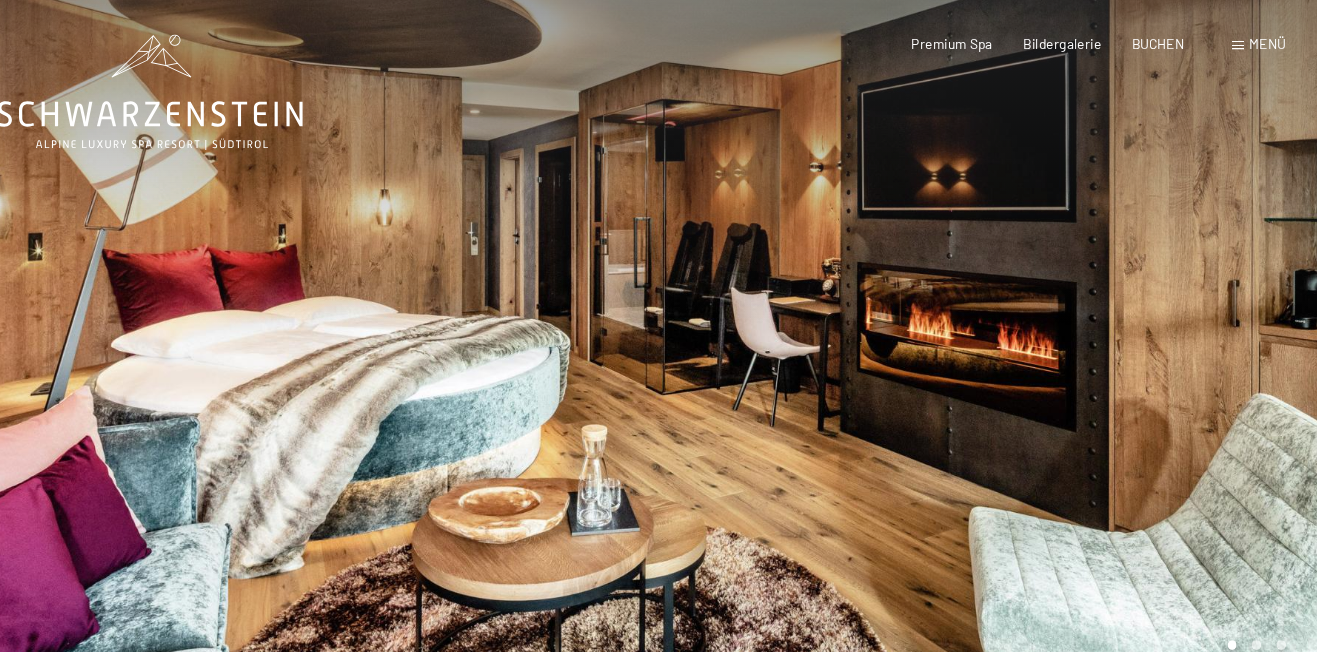 scroll, scrollTop: 2, scrollLeft: 0, axis: vertical 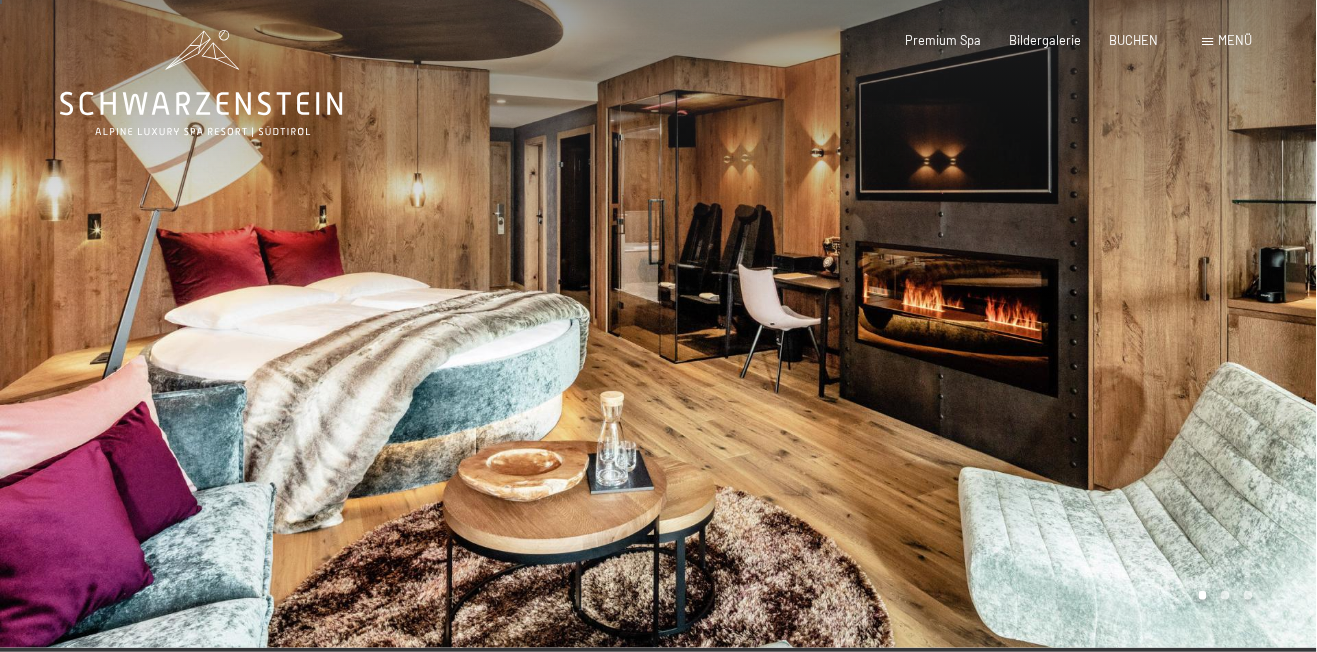 click at bounding box center [988, 323] 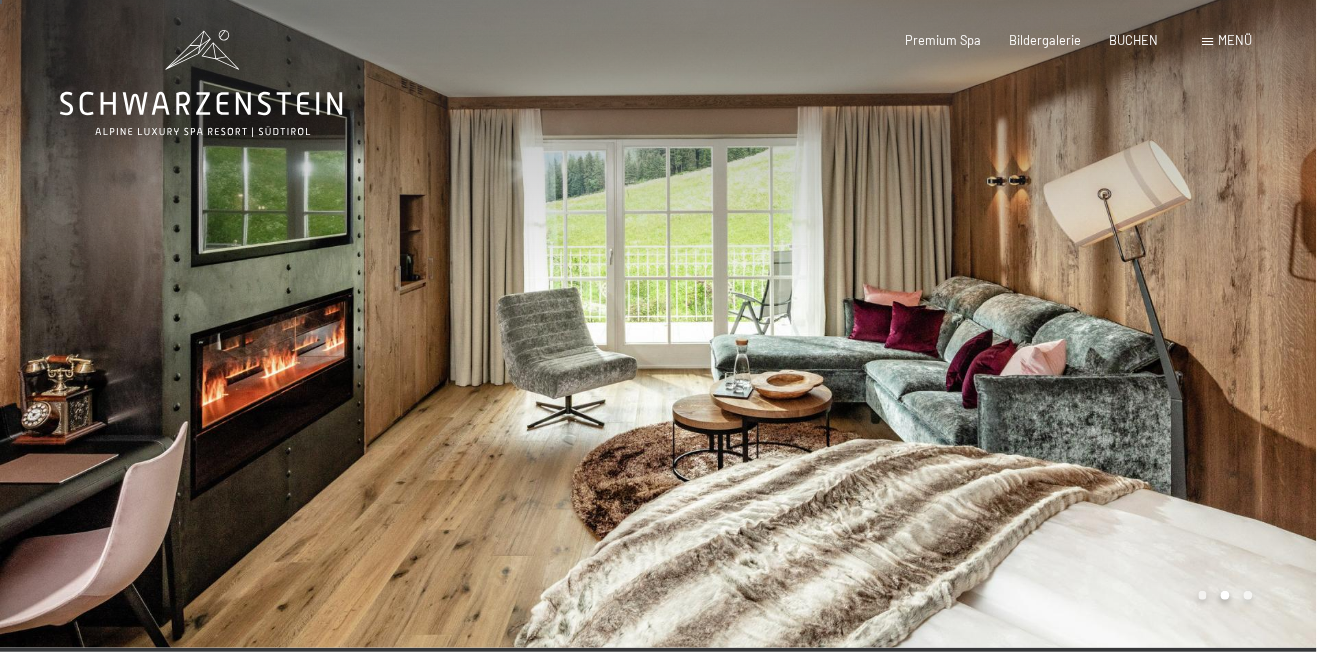 click at bounding box center (988, 323) 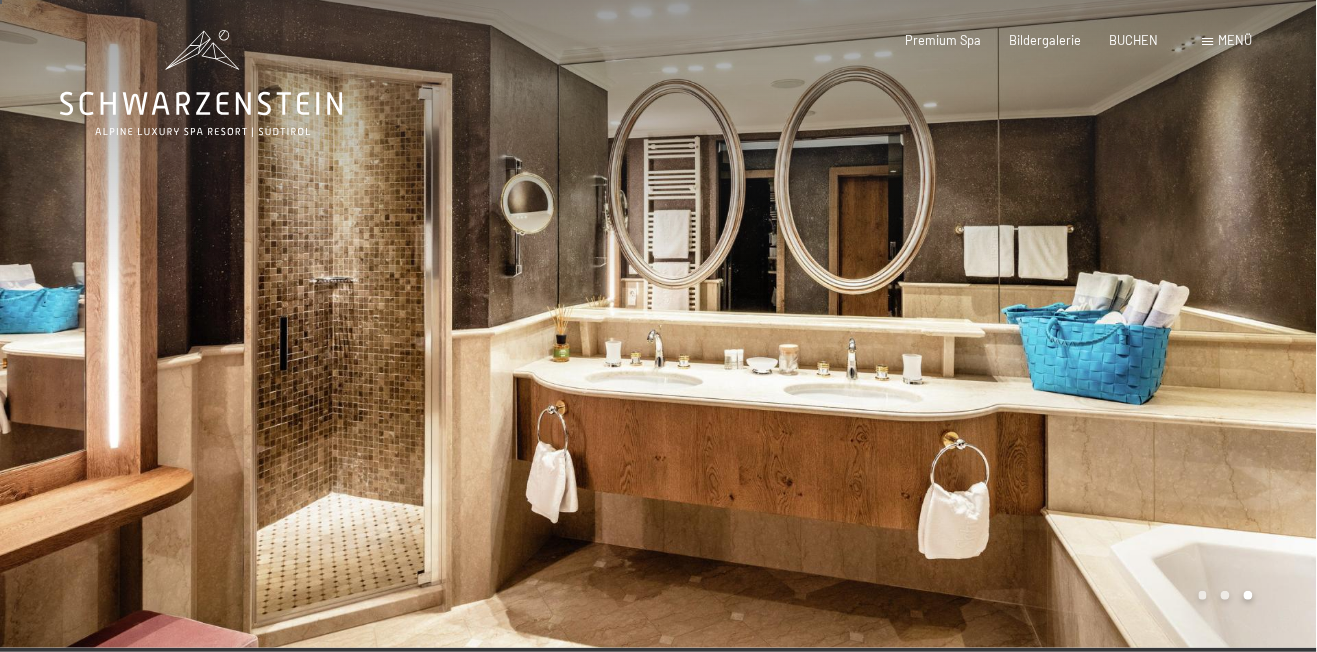 click at bounding box center (988, 323) 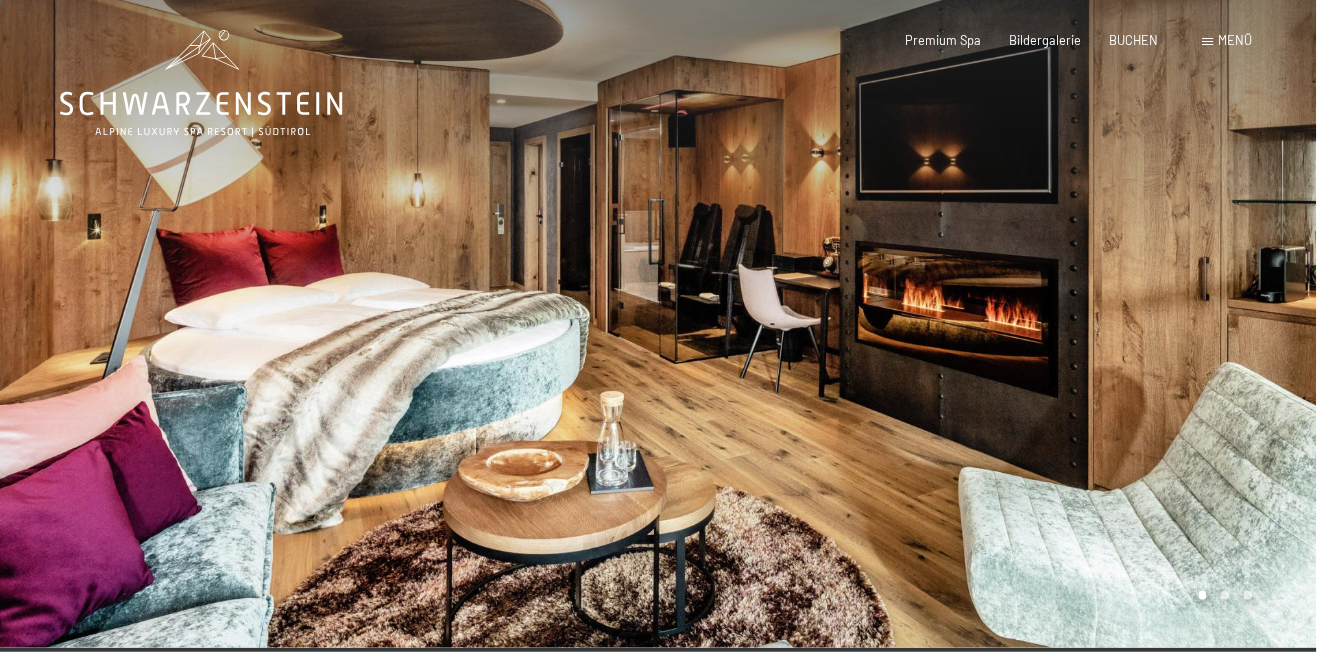 click at bounding box center [988, 323] 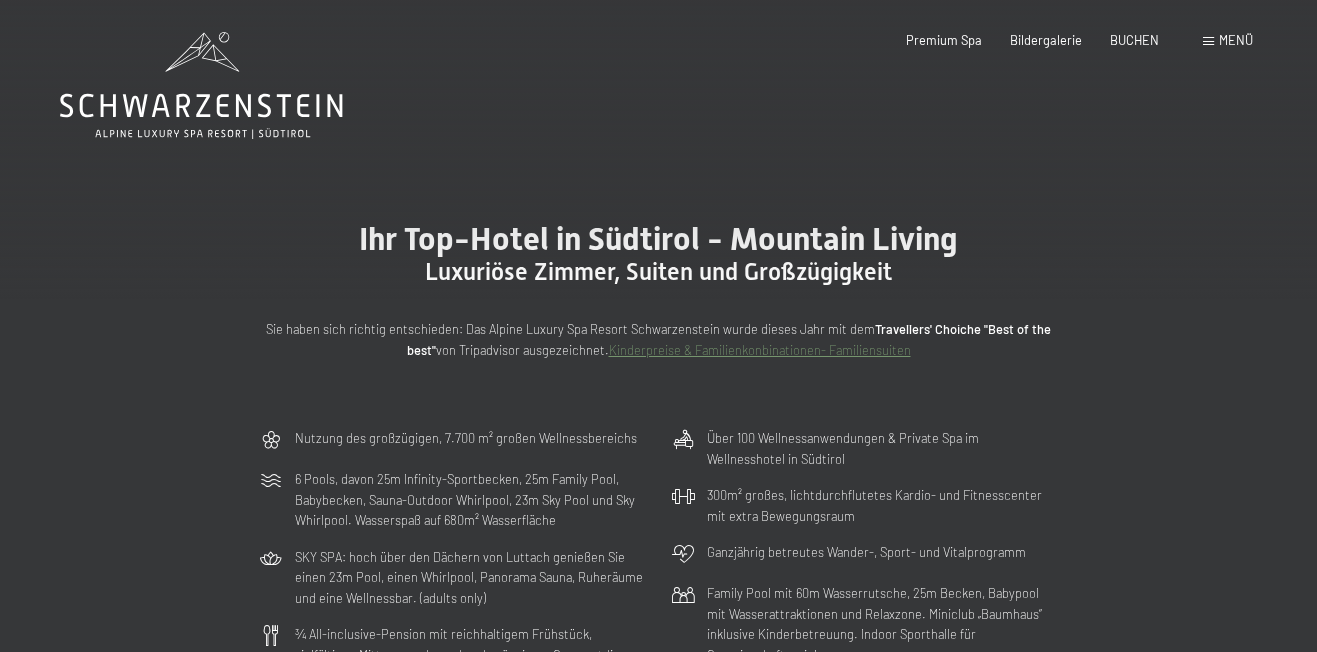 scroll, scrollTop: 0, scrollLeft: 0, axis: both 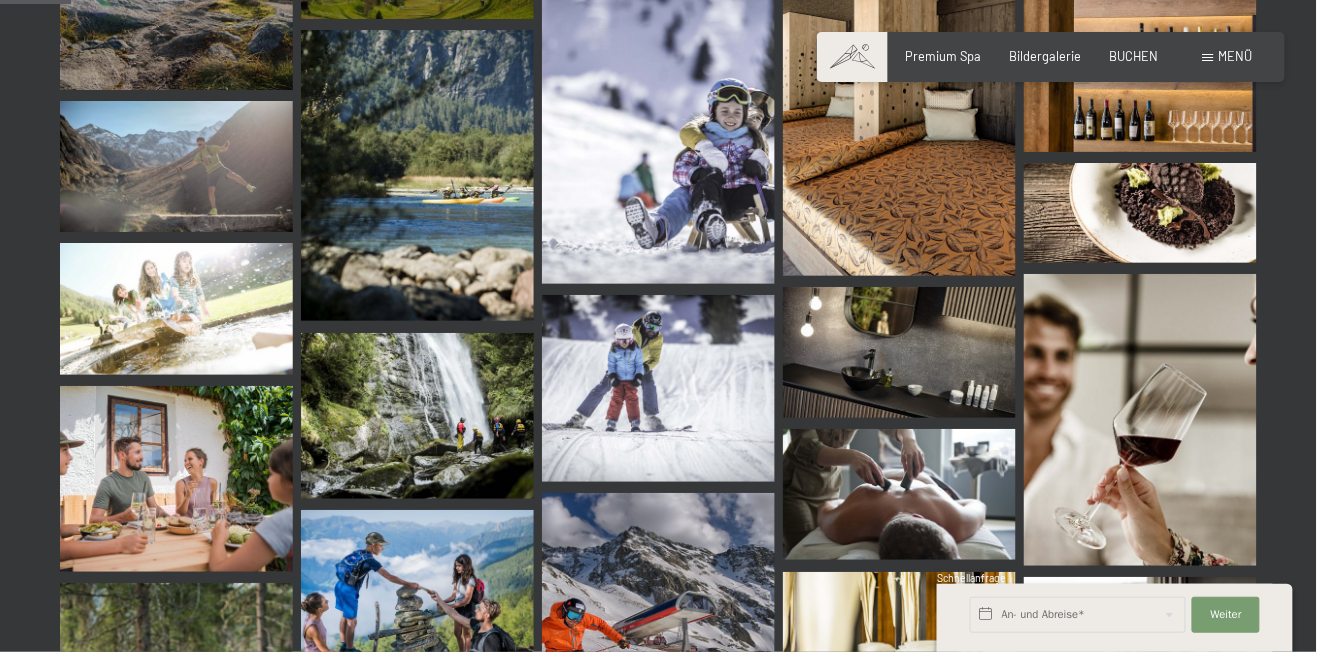 click on "Menü" at bounding box center (1236, 56) 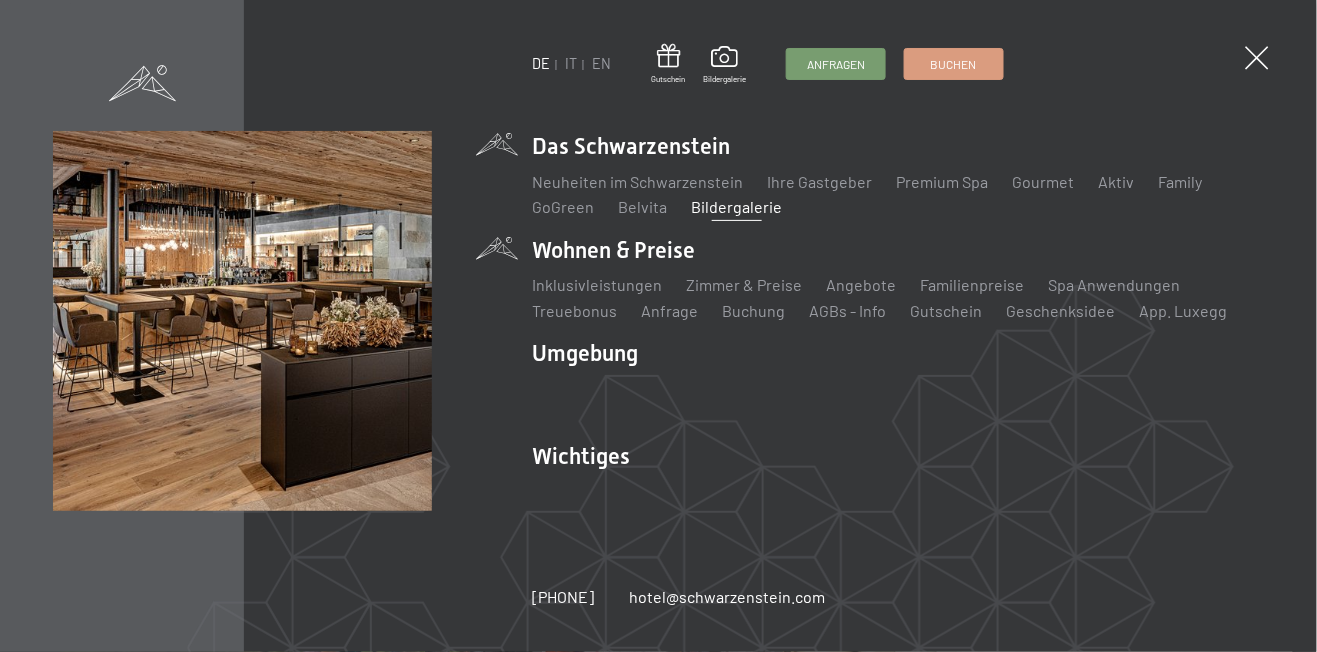 click on "Wohnen & Preise           Inklusivleistungen         Zimmer & Preise         Liste             Angebote         Liste             Familienpreise         Spa Anwendungen         Treuebonus         Anfrage         Buchung         AGBs - Info         Gutschein         Geschenksidee         App. Luxegg" at bounding box center (898, 278) 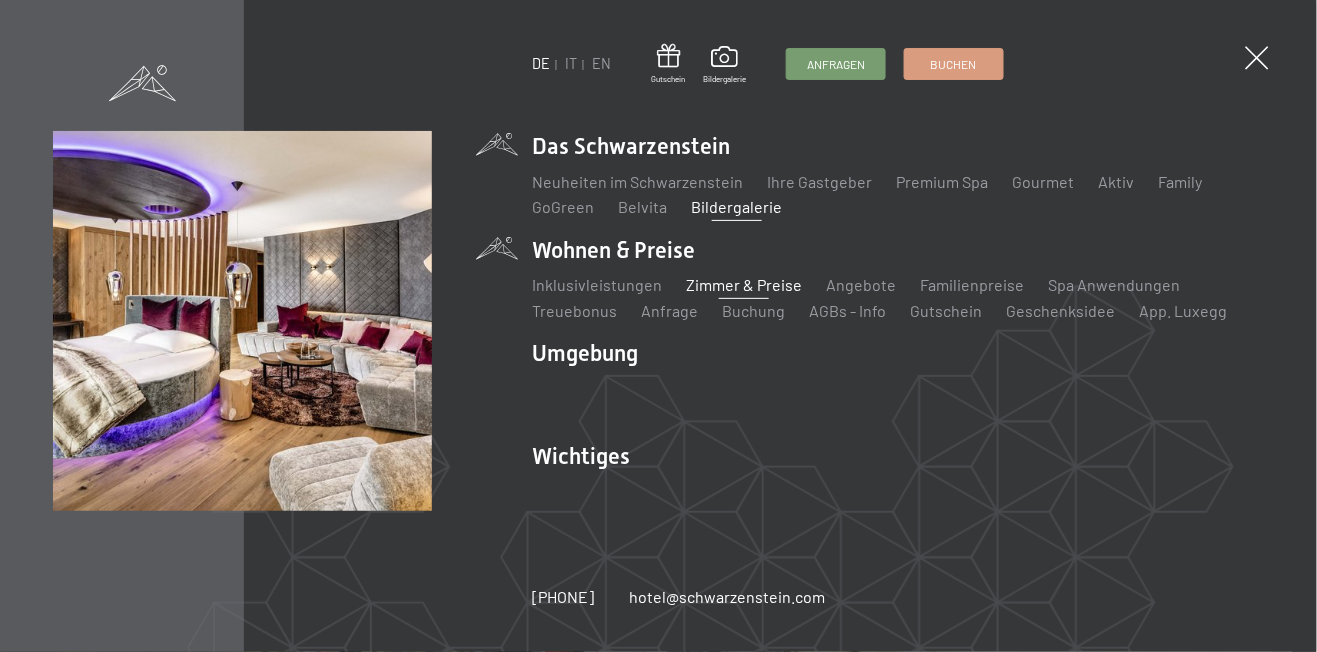 click on "Zimmer & Preise" at bounding box center (744, 284) 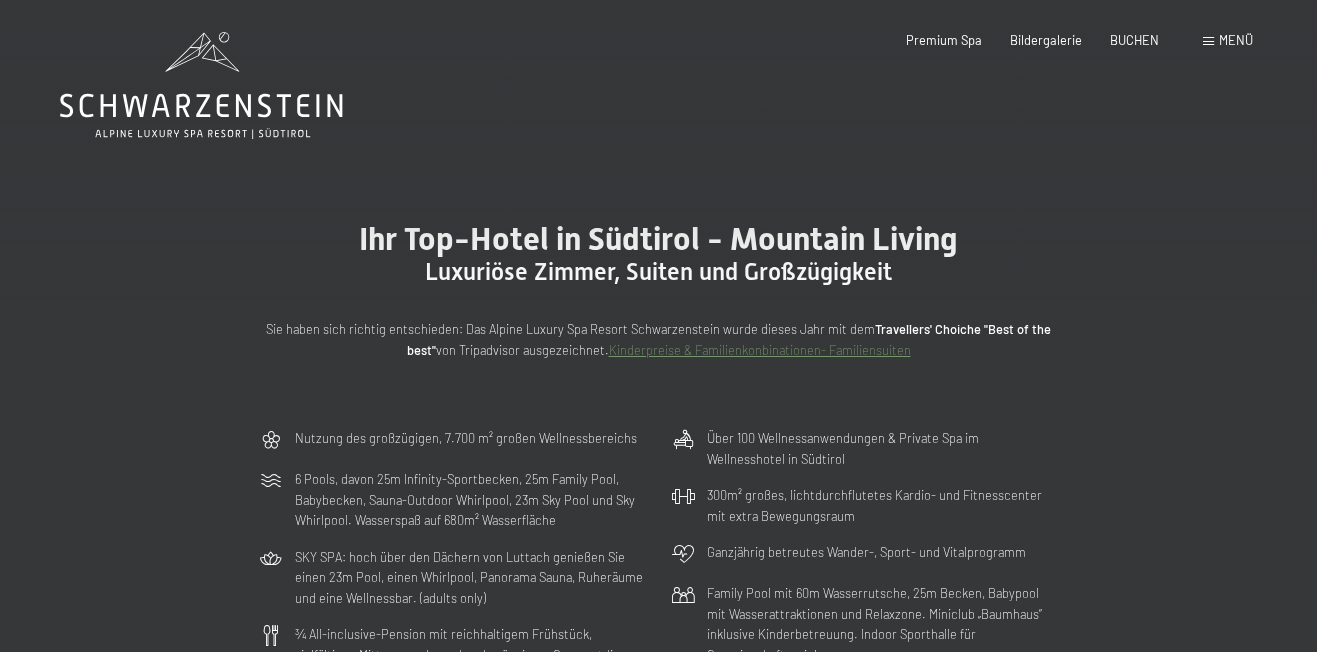 scroll, scrollTop: 0, scrollLeft: 0, axis: both 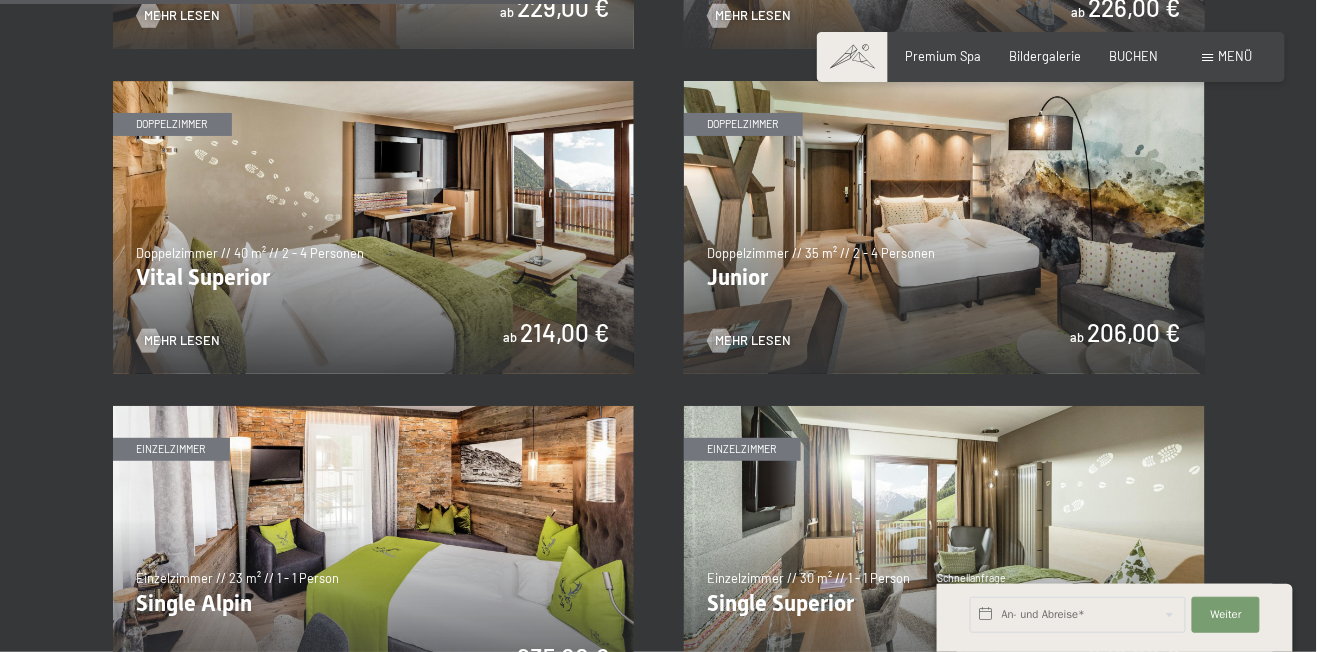 click at bounding box center [373, 227] 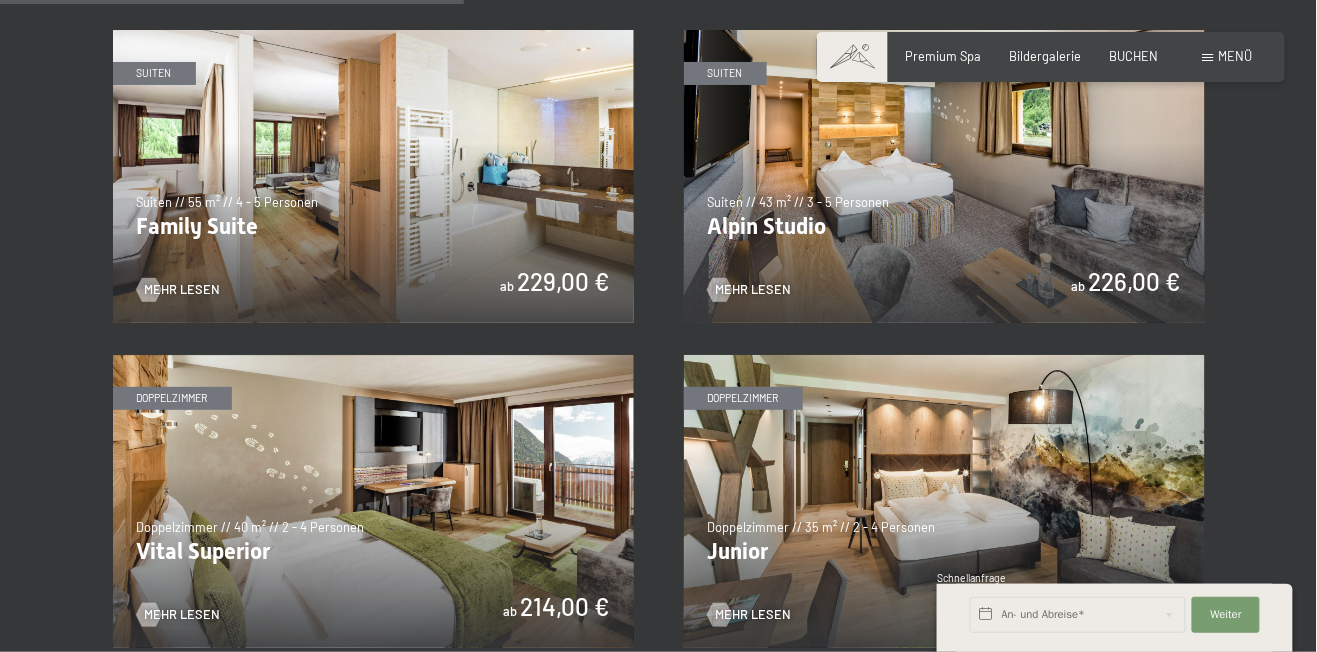scroll, scrollTop: 1796, scrollLeft: 0, axis: vertical 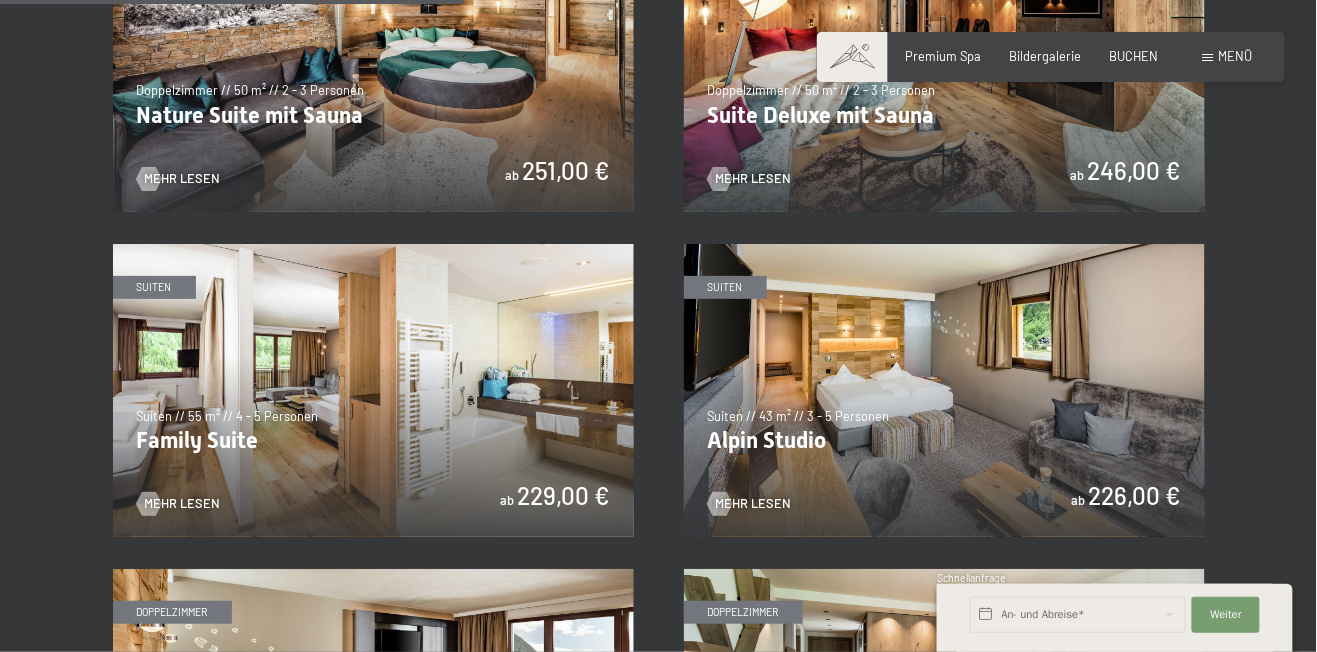 click at bounding box center (944, 390) 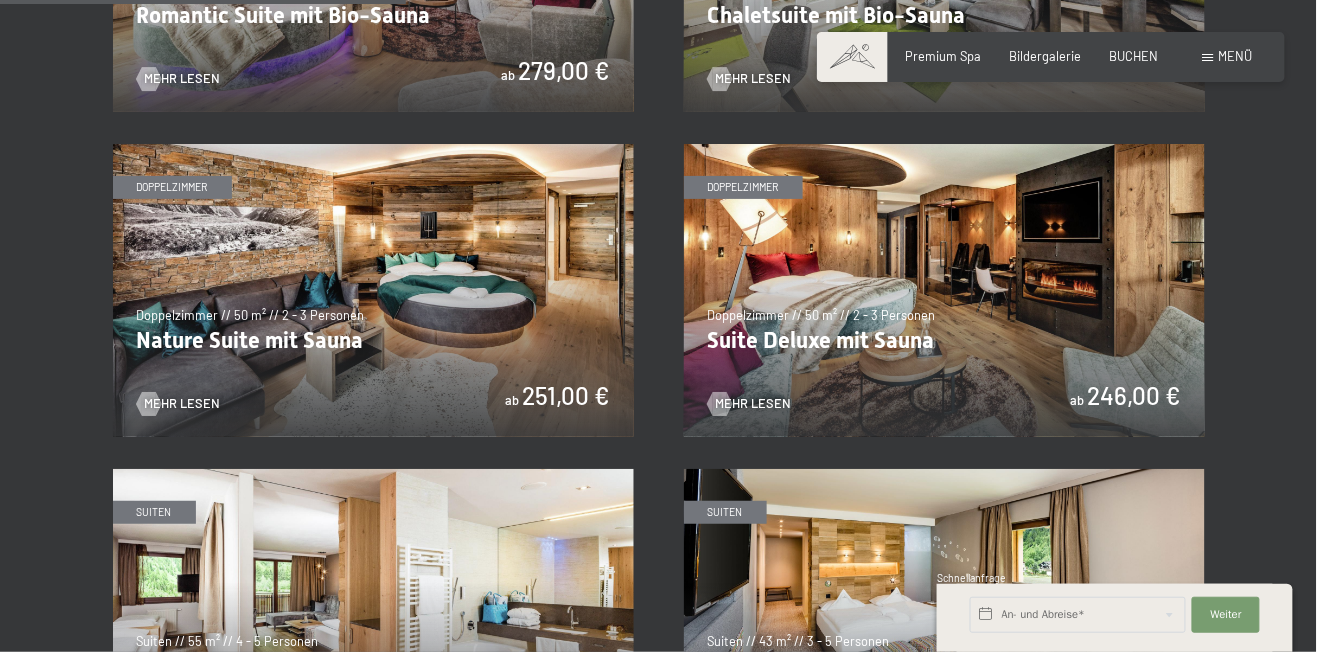 scroll, scrollTop: 1438, scrollLeft: 0, axis: vertical 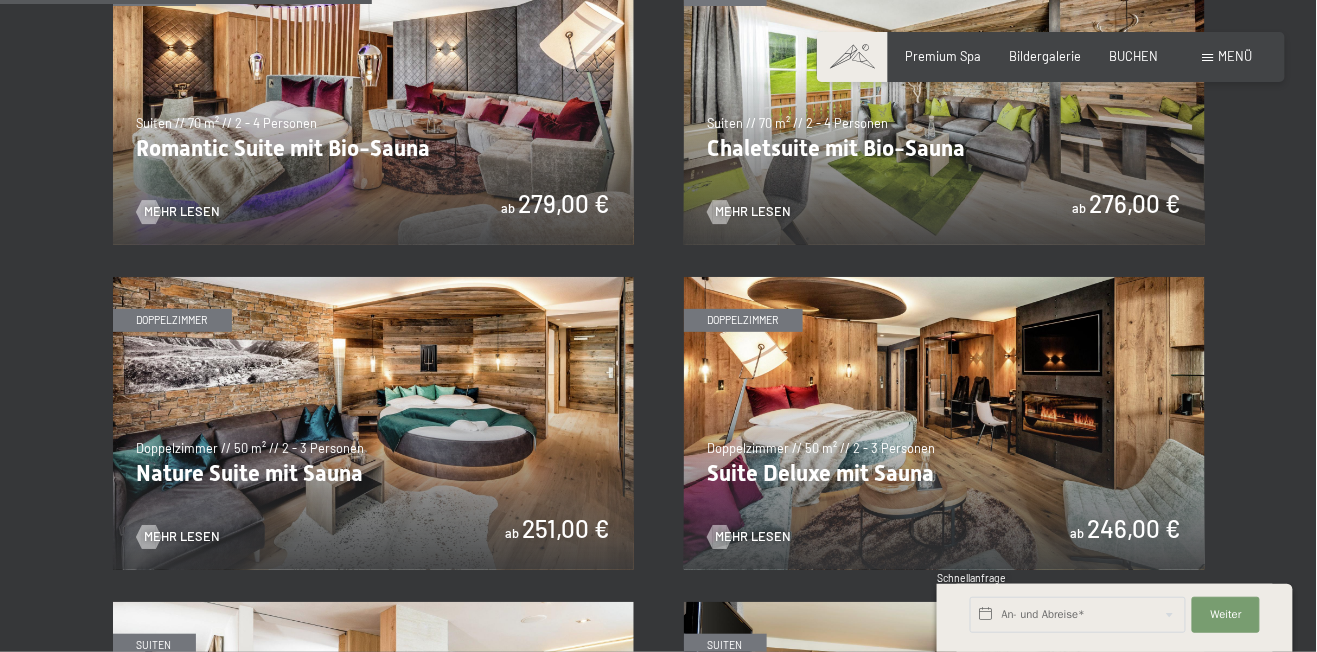 click at bounding box center [373, 423] 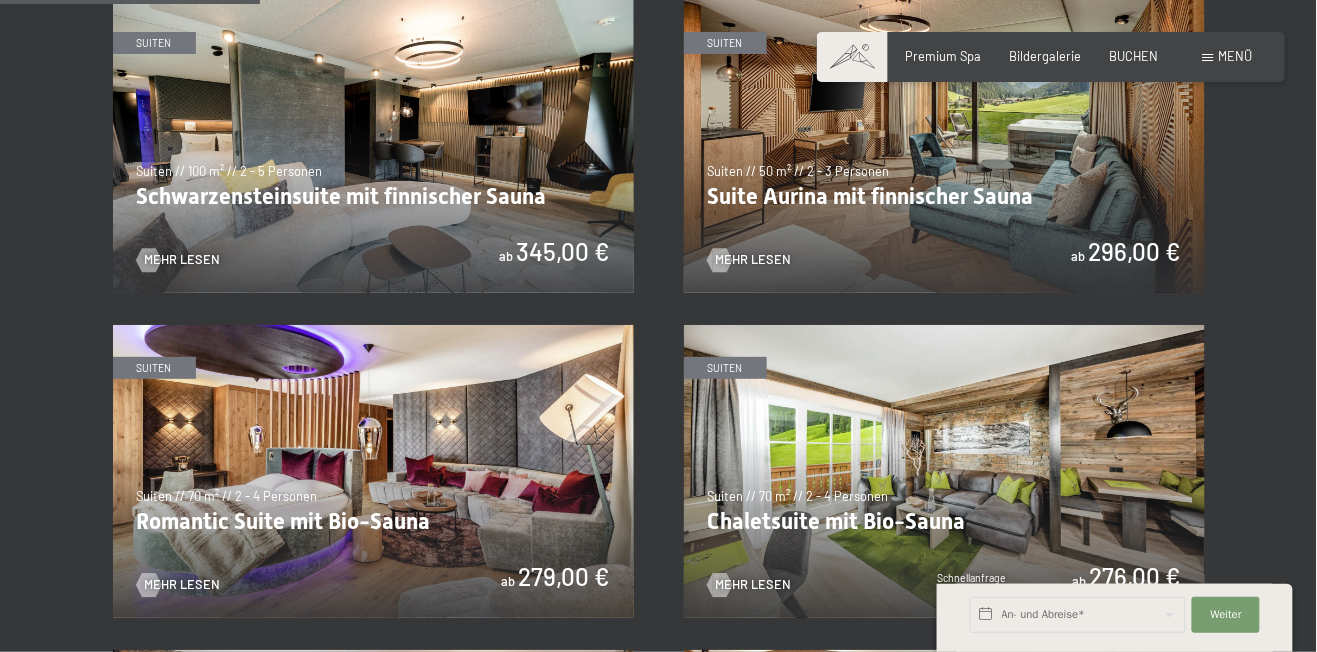 scroll, scrollTop: 958, scrollLeft: 0, axis: vertical 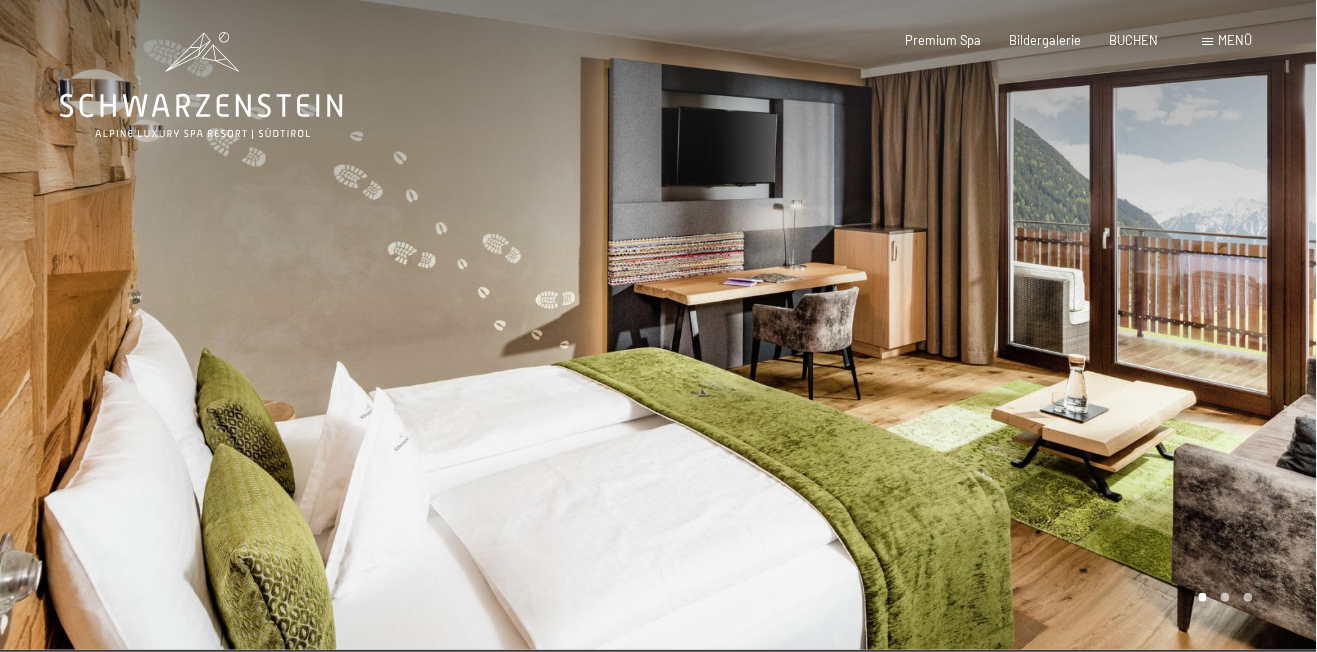 click at bounding box center (988, 325) 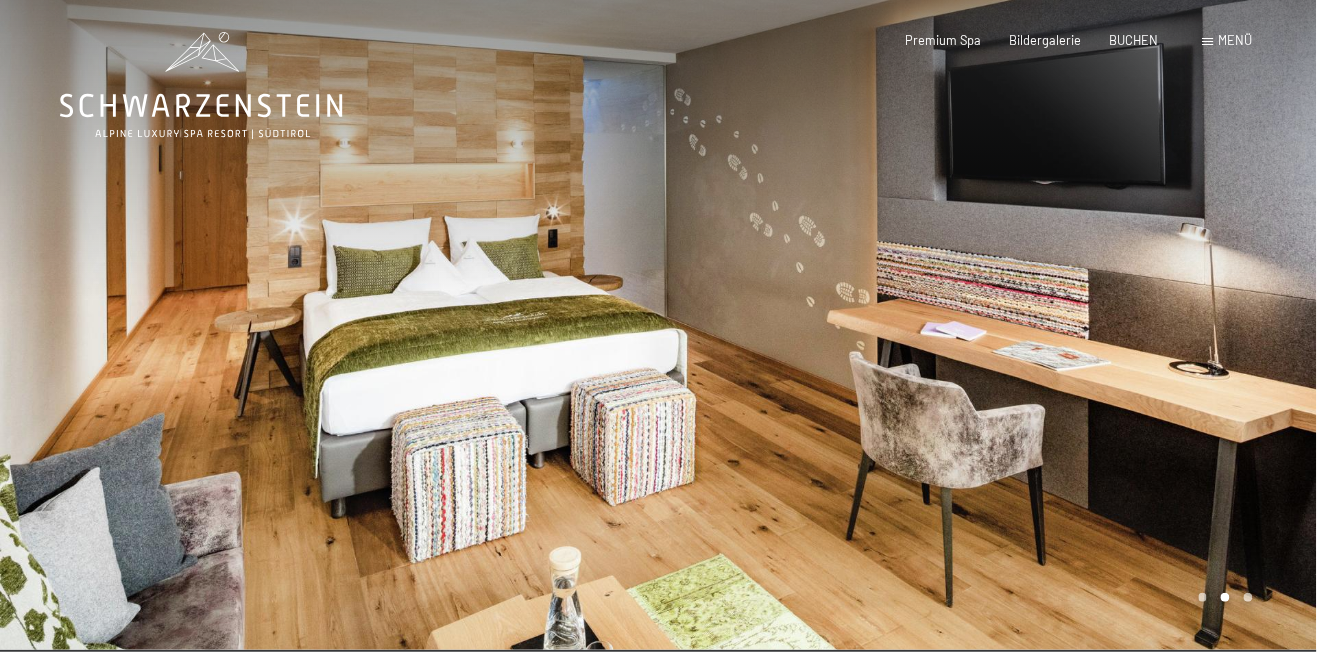 click at bounding box center (988, 325) 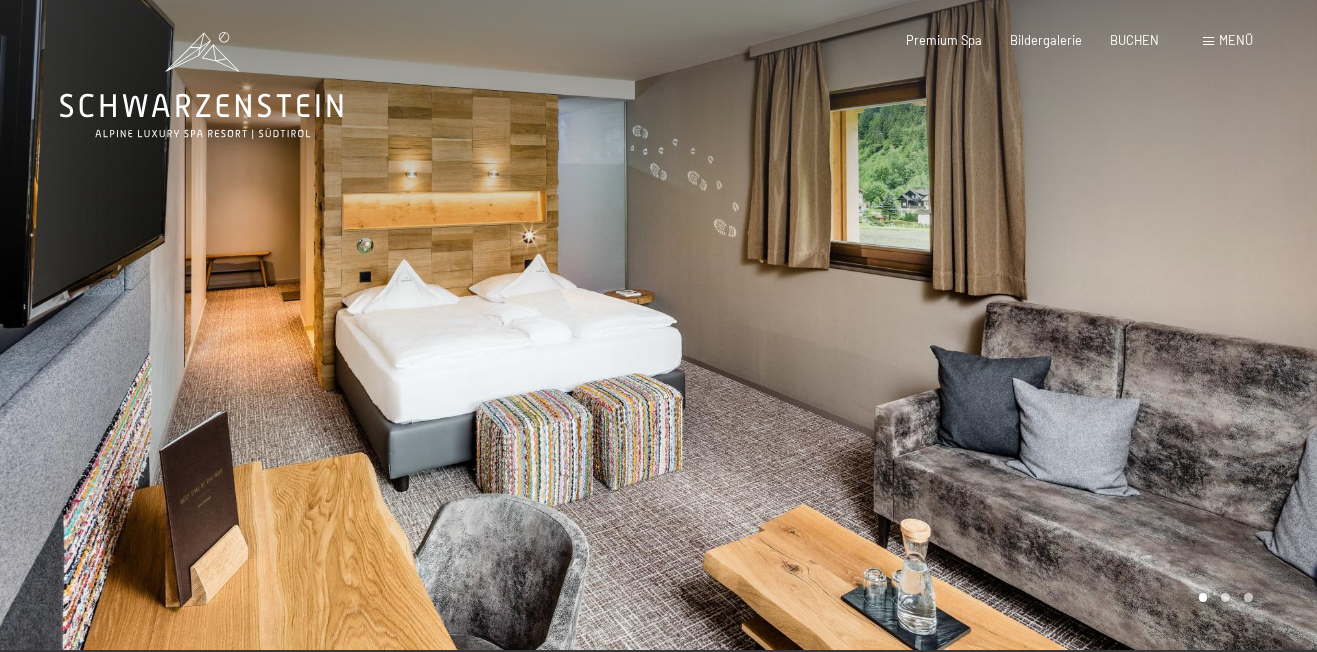 scroll, scrollTop: 0, scrollLeft: 0, axis: both 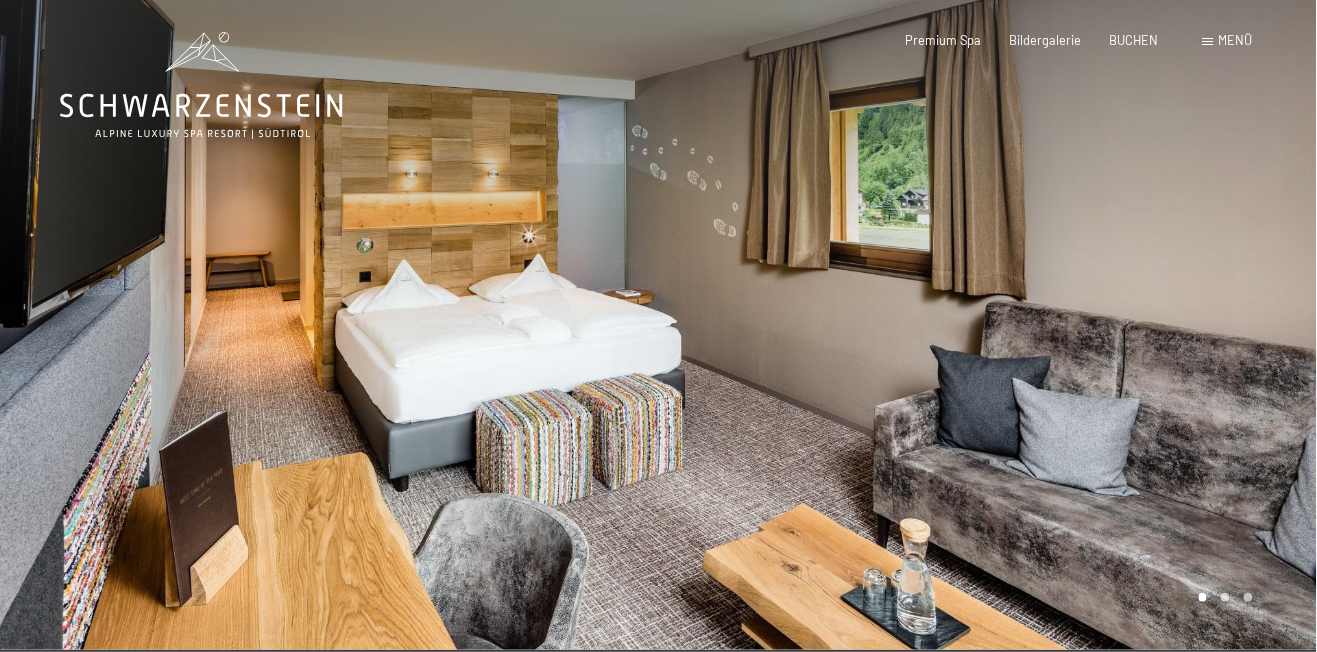 click at bounding box center [988, 325] 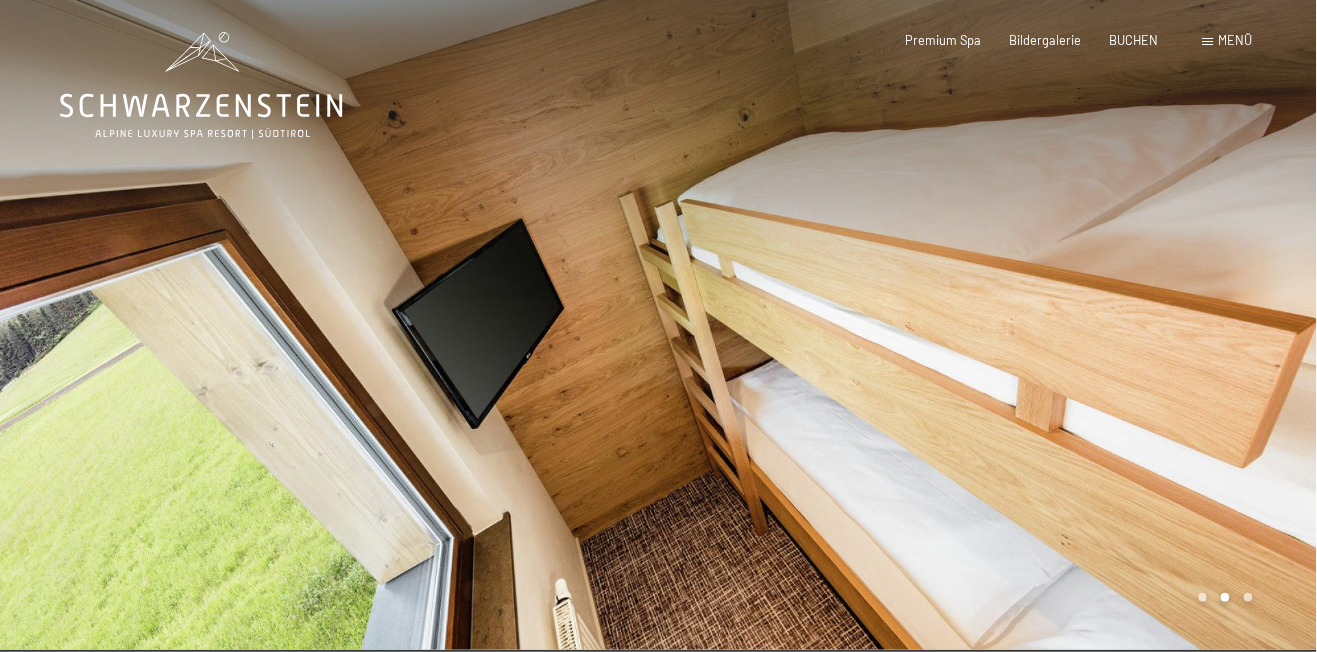 click at bounding box center [988, 325] 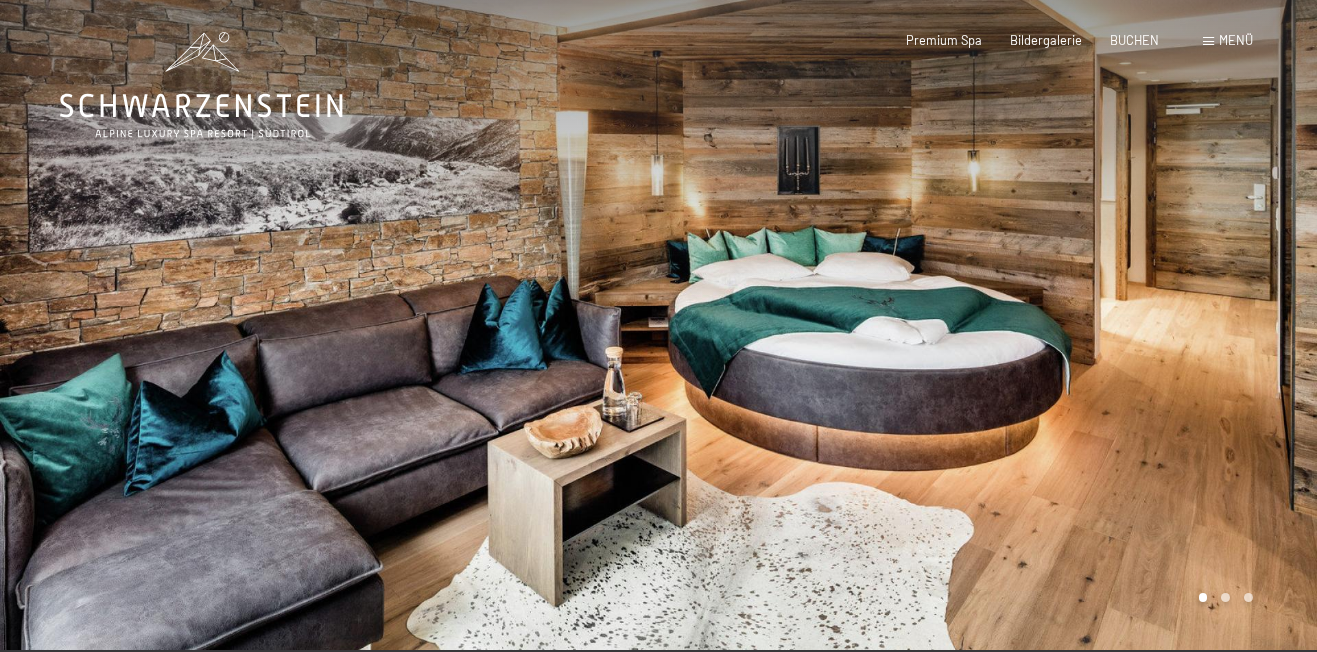 scroll, scrollTop: 0, scrollLeft: 0, axis: both 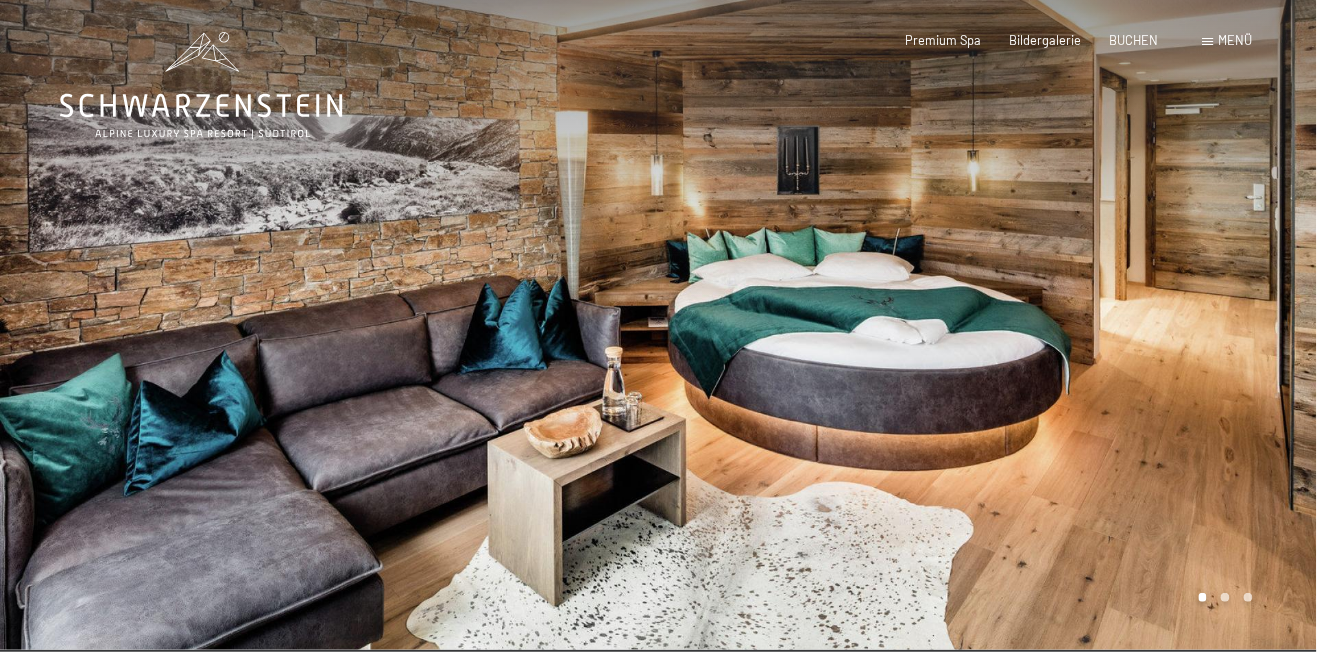 click at bounding box center [988, 325] 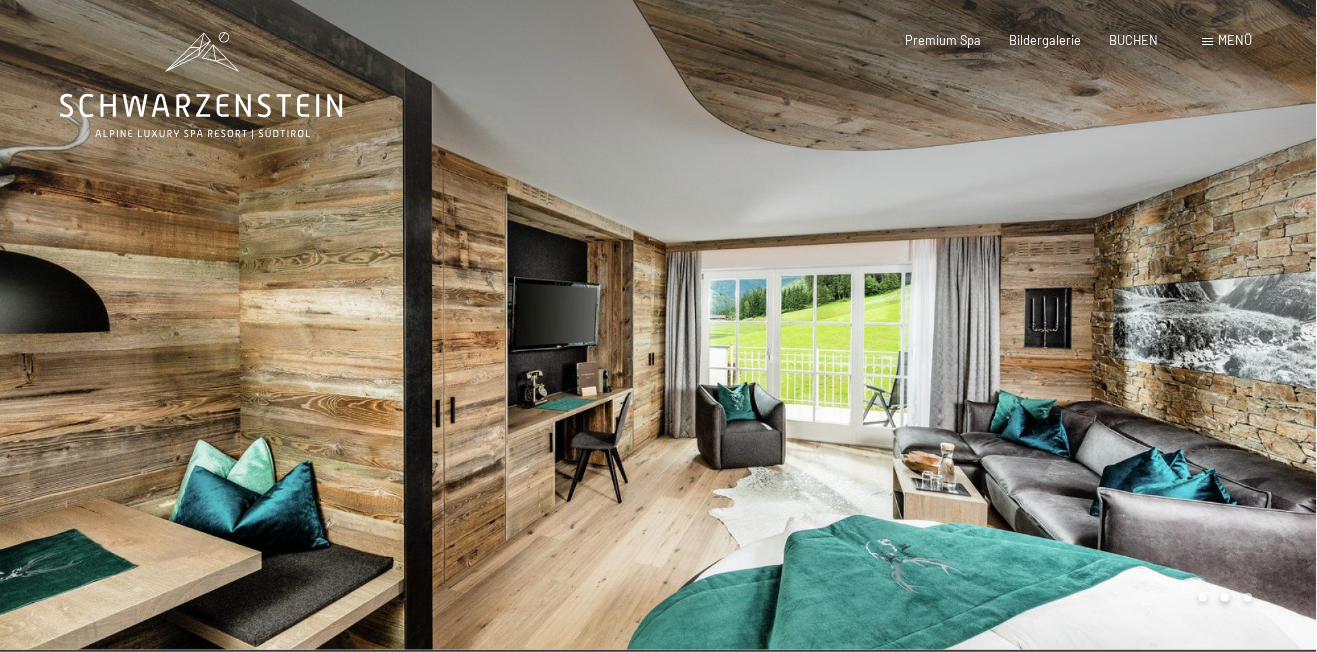 click at bounding box center (988, 325) 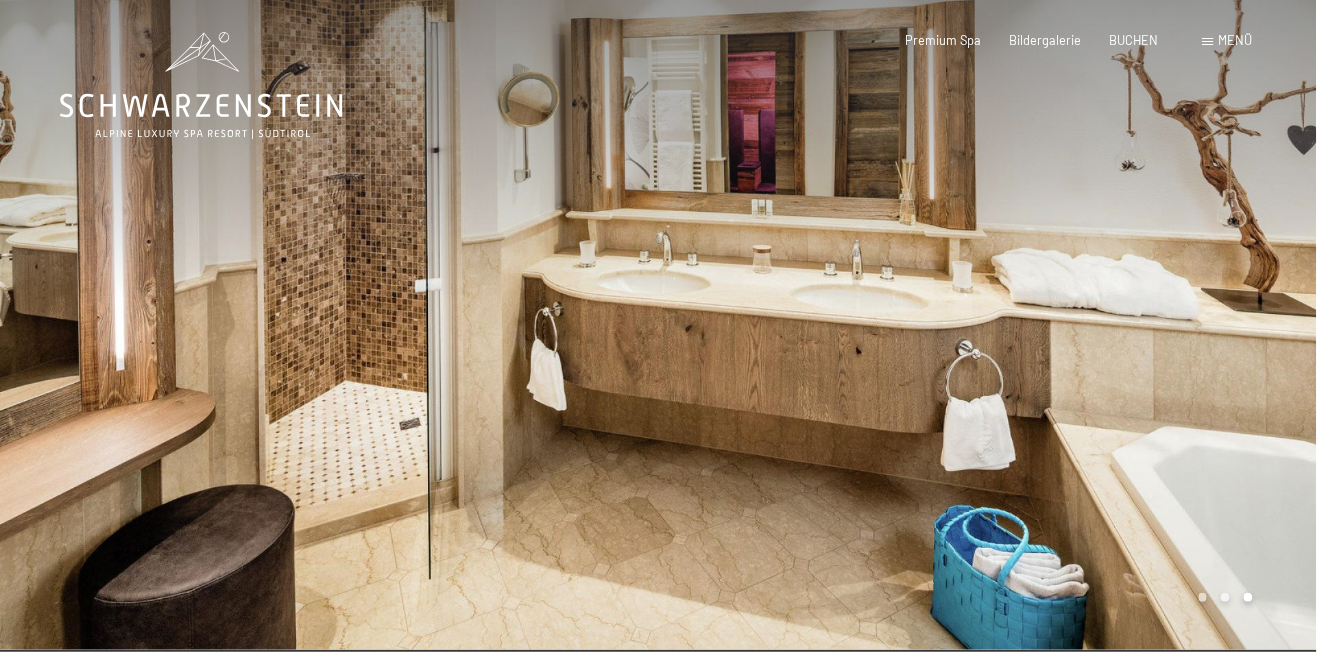 click at bounding box center [988, 325] 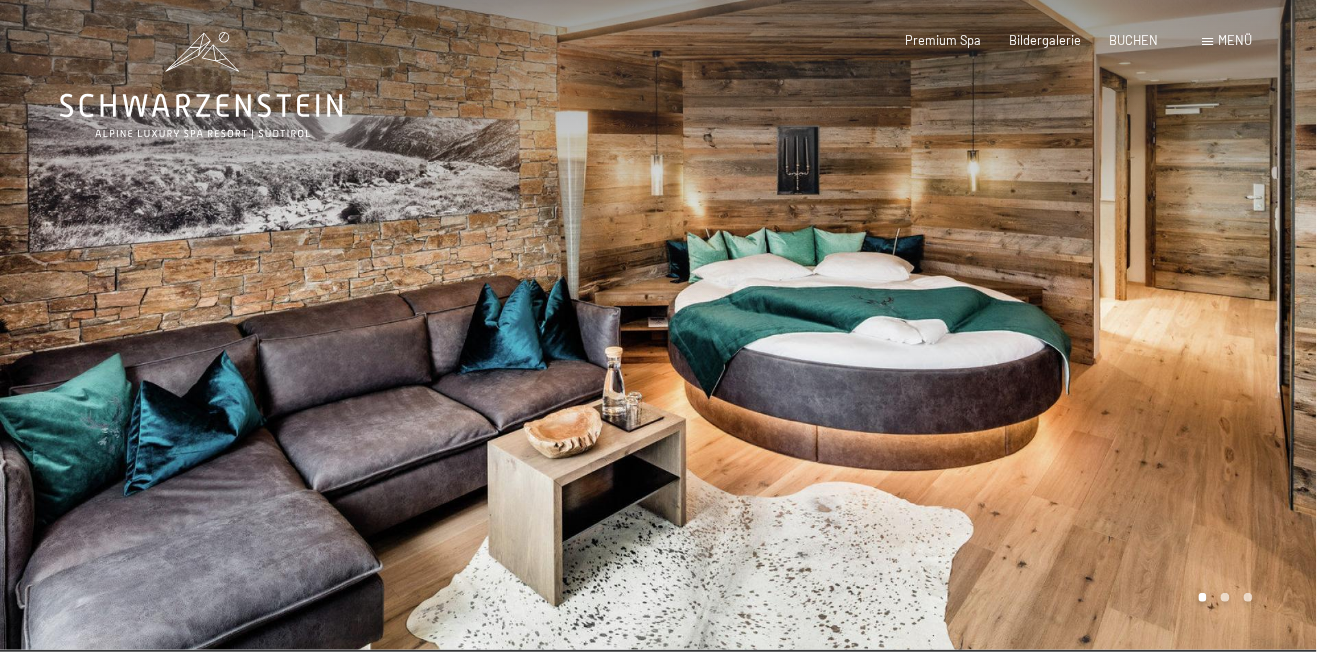 click at bounding box center (988, 325) 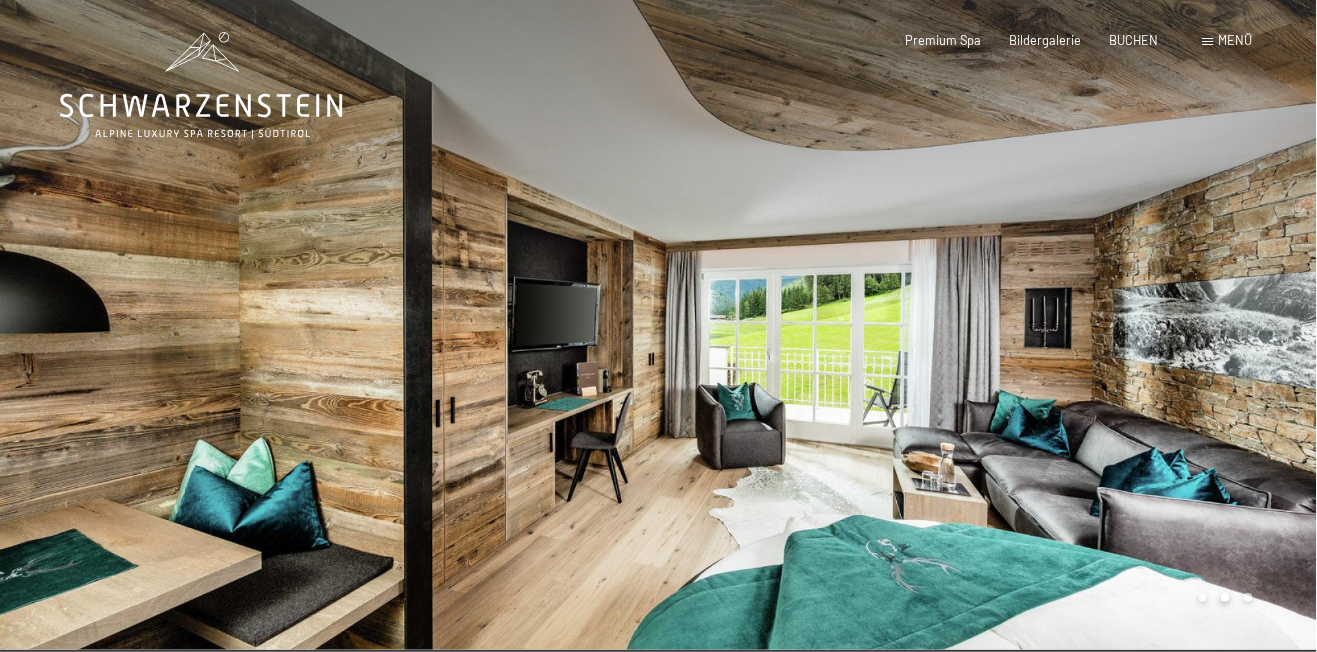 click at bounding box center (988, 325) 